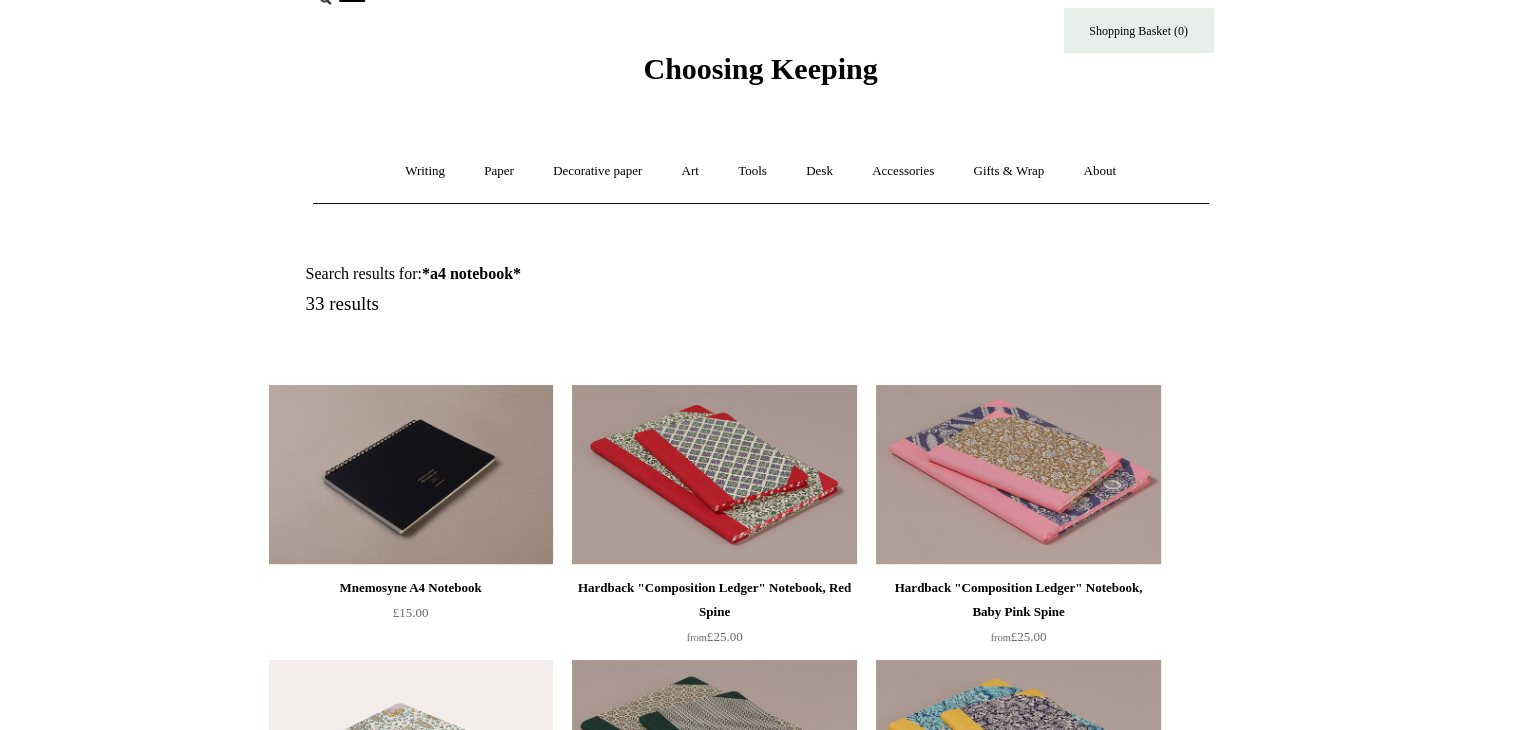 scroll, scrollTop: 0, scrollLeft: 0, axis: both 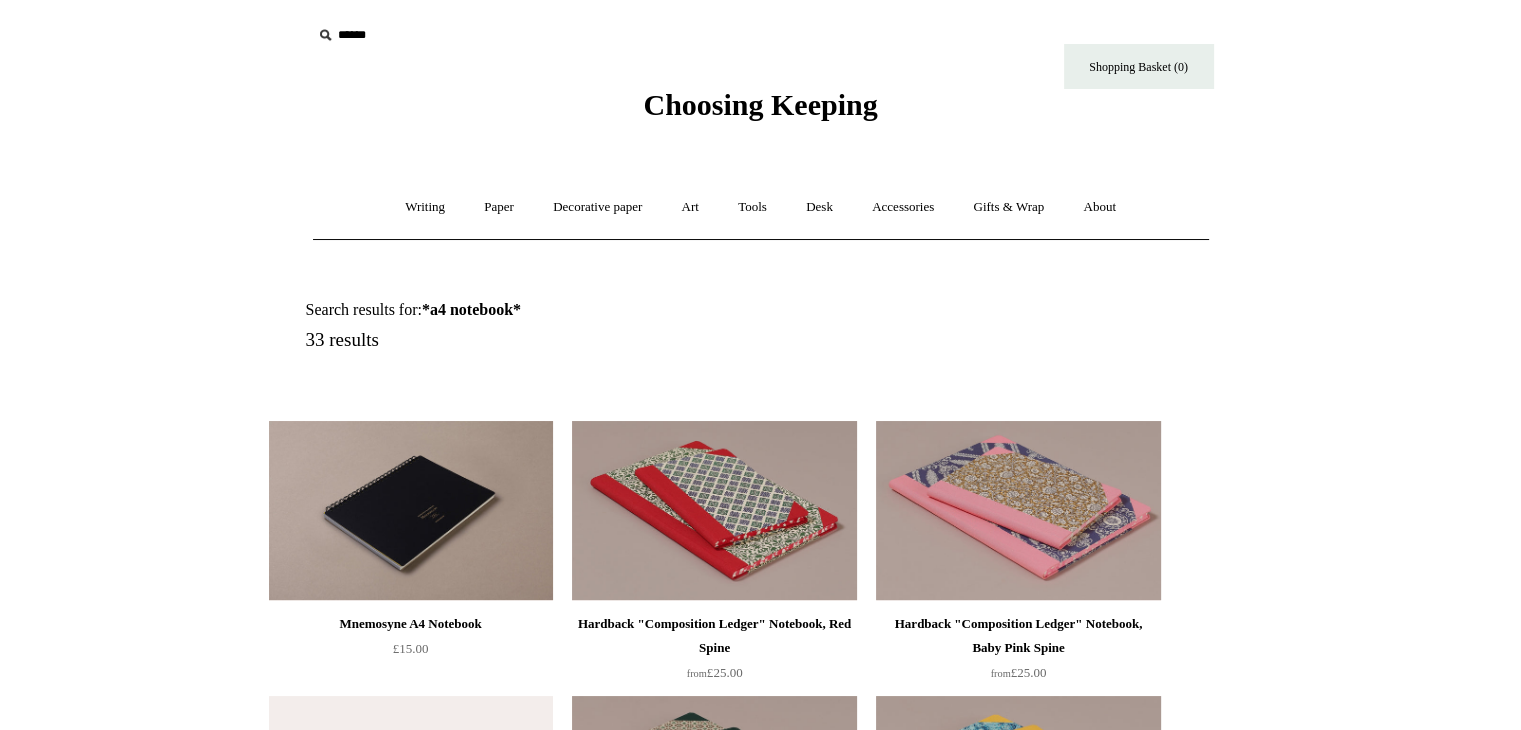click at bounding box center [435, 35] 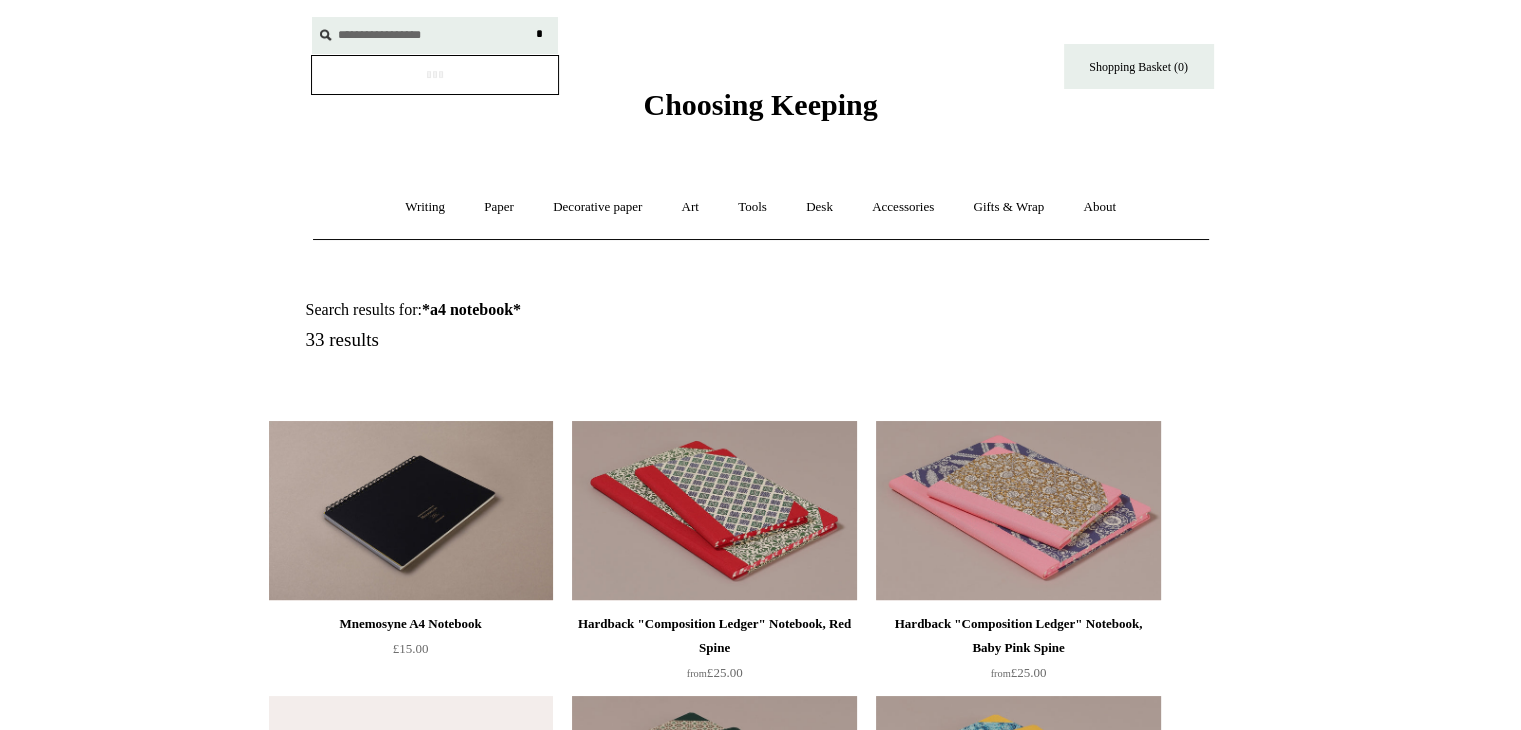 type on "**********" 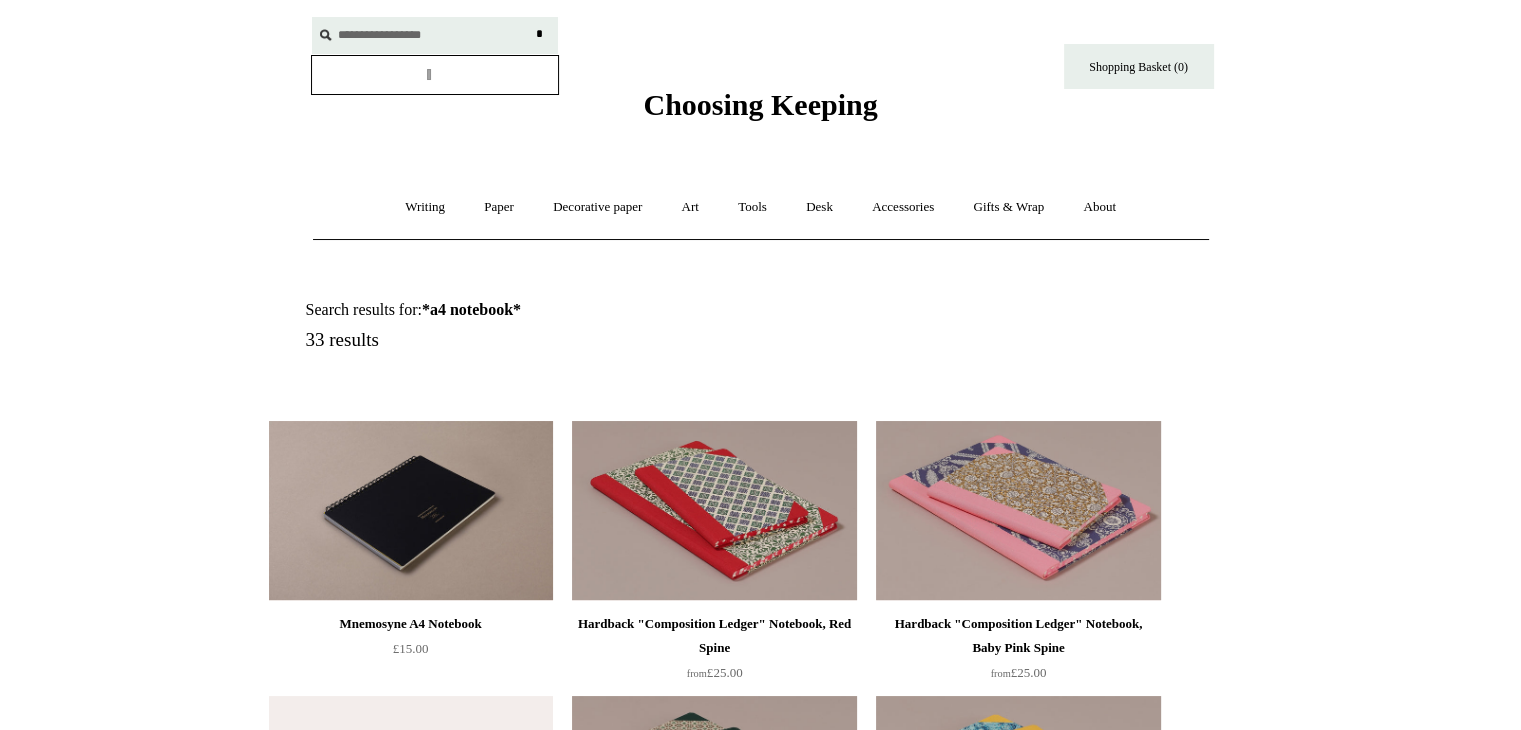 click on "*" at bounding box center [540, 34] 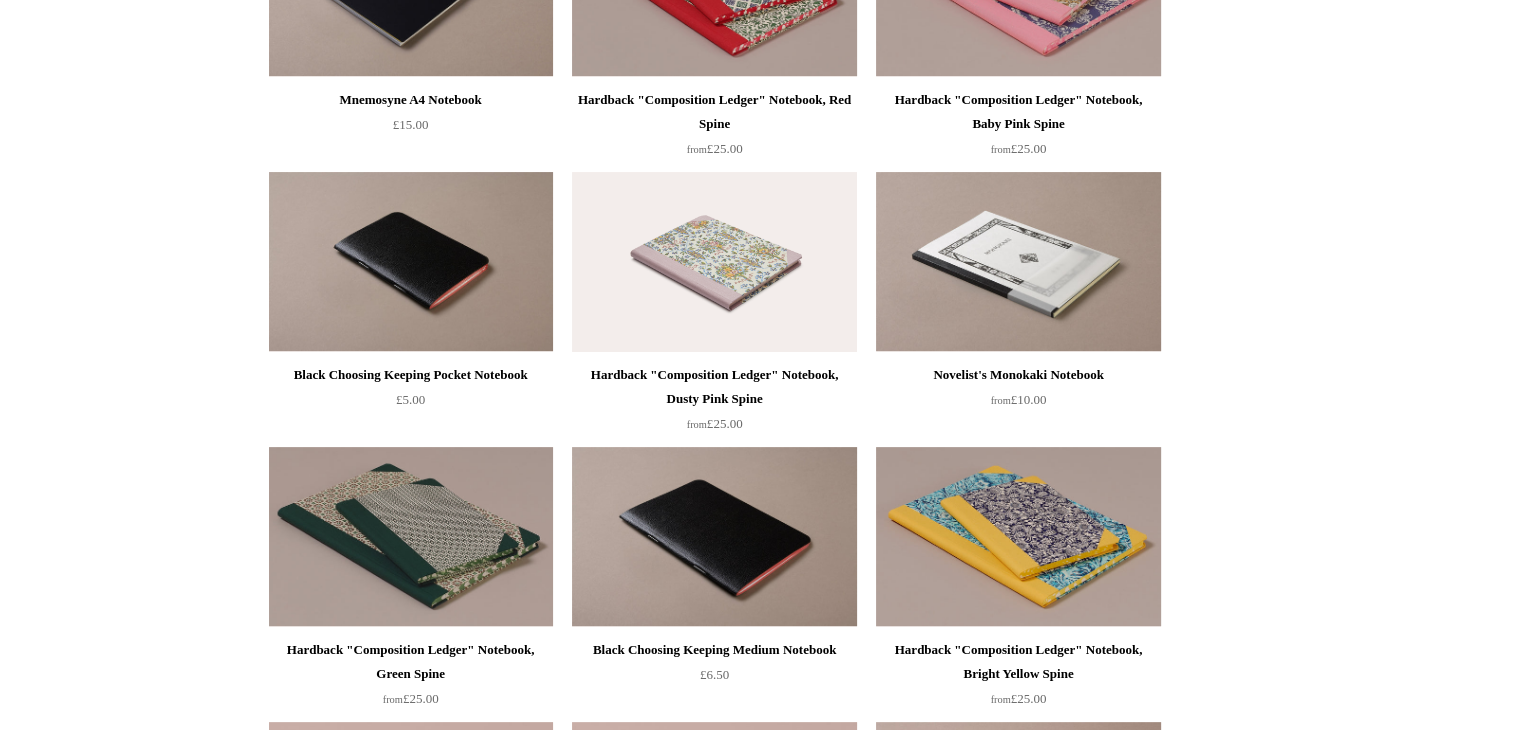 scroll, scrollTop: 526, scrollLeft: 0, axis: vertical 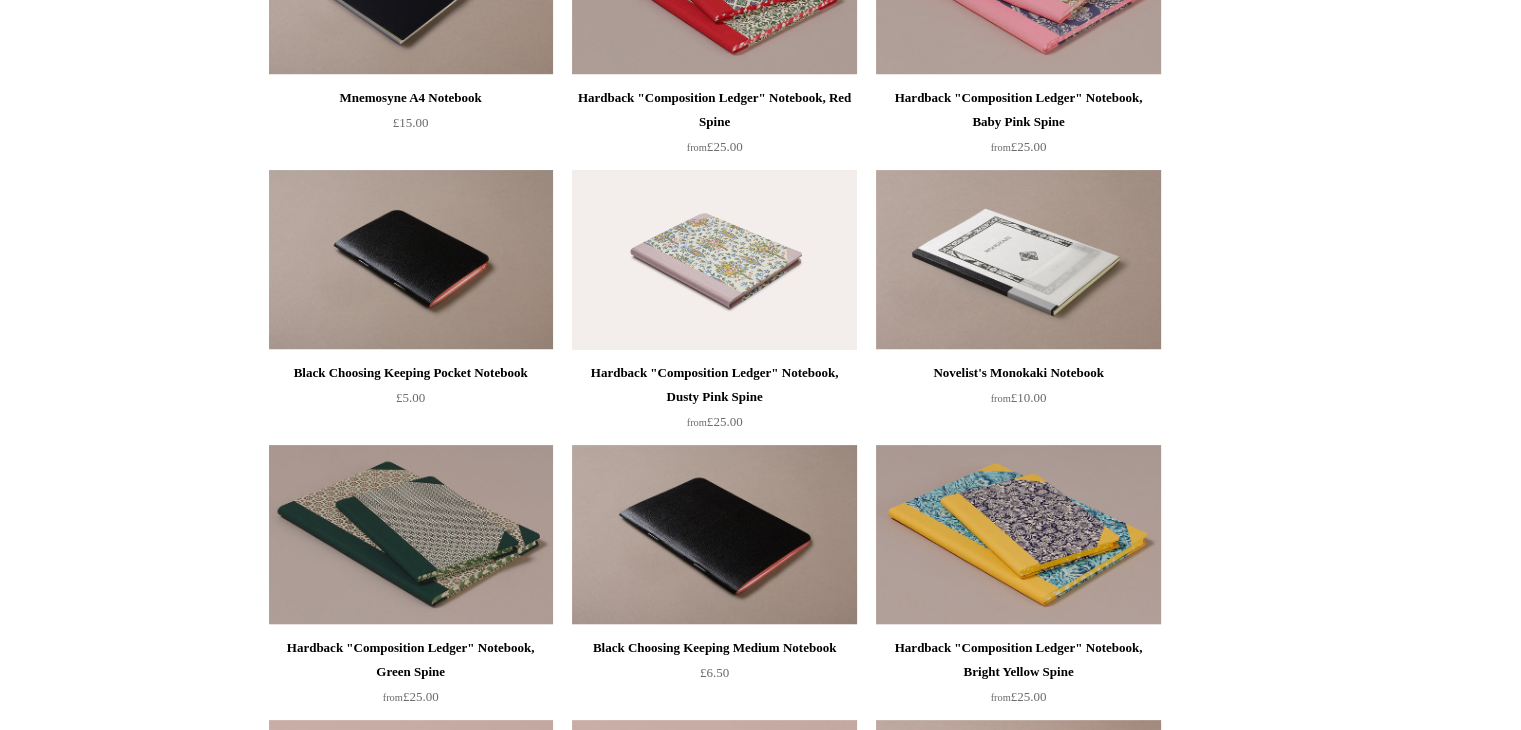 click at bounding box center (714, 260) 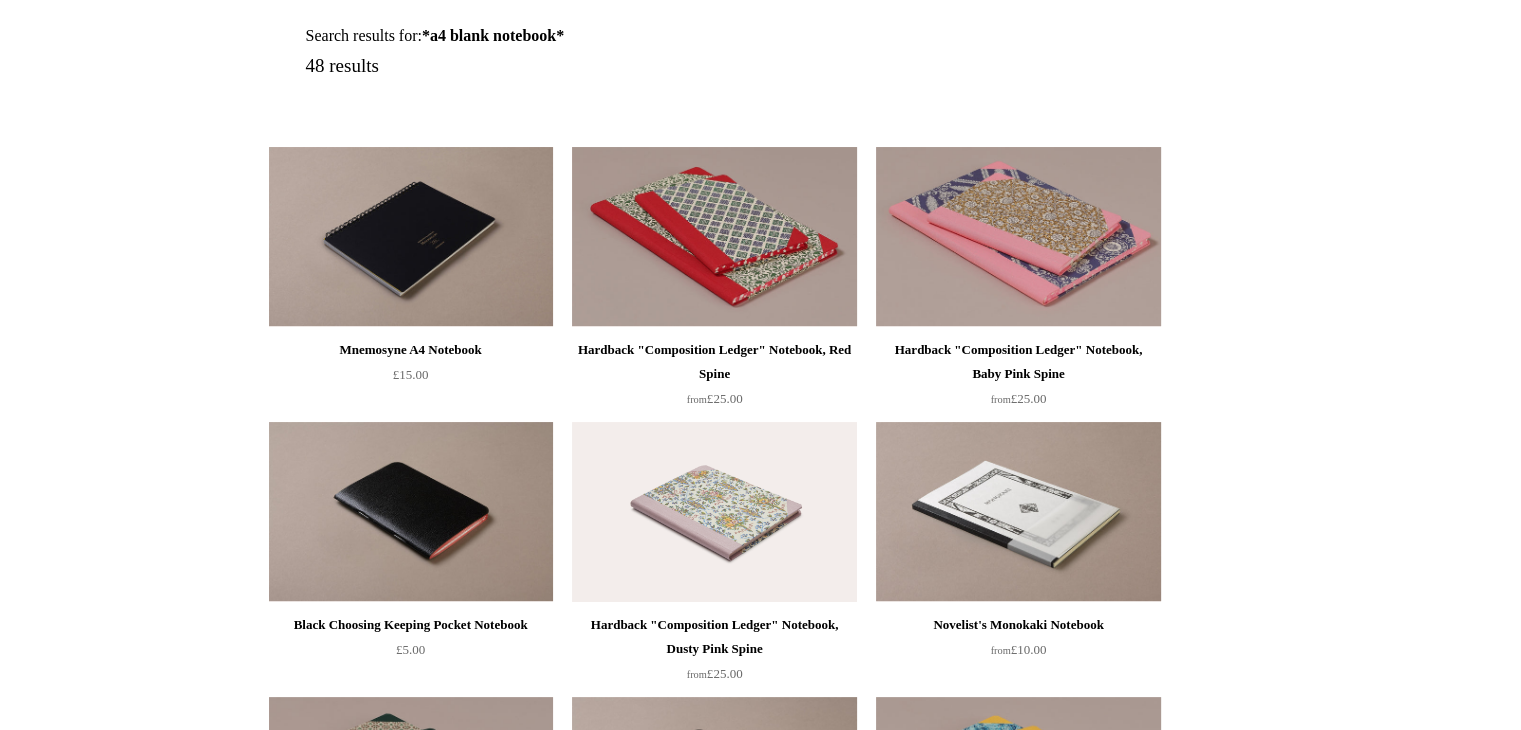 scroll, scrollTop: 275, scrollLeft: 0, axis: vertical 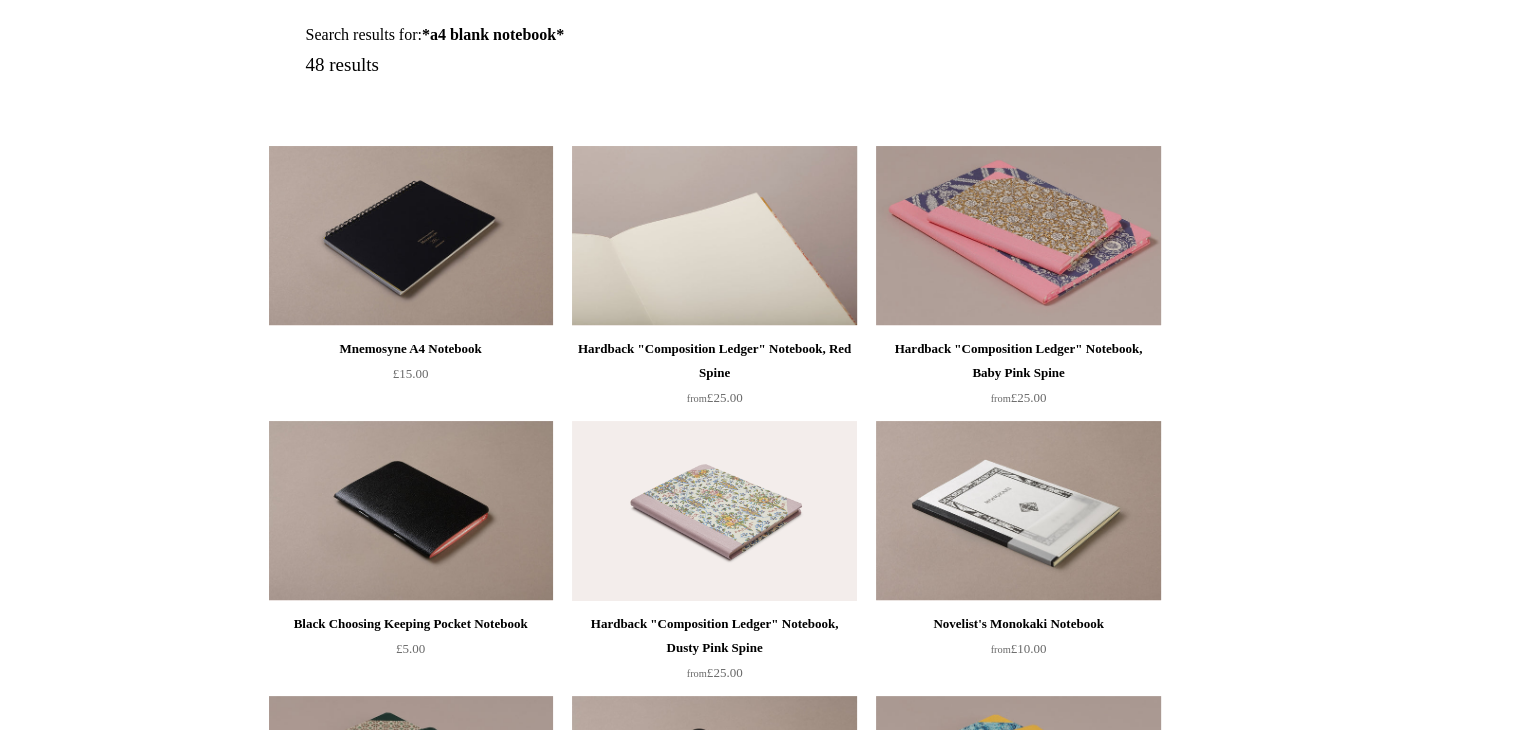 click at bounding box center [714, 236] 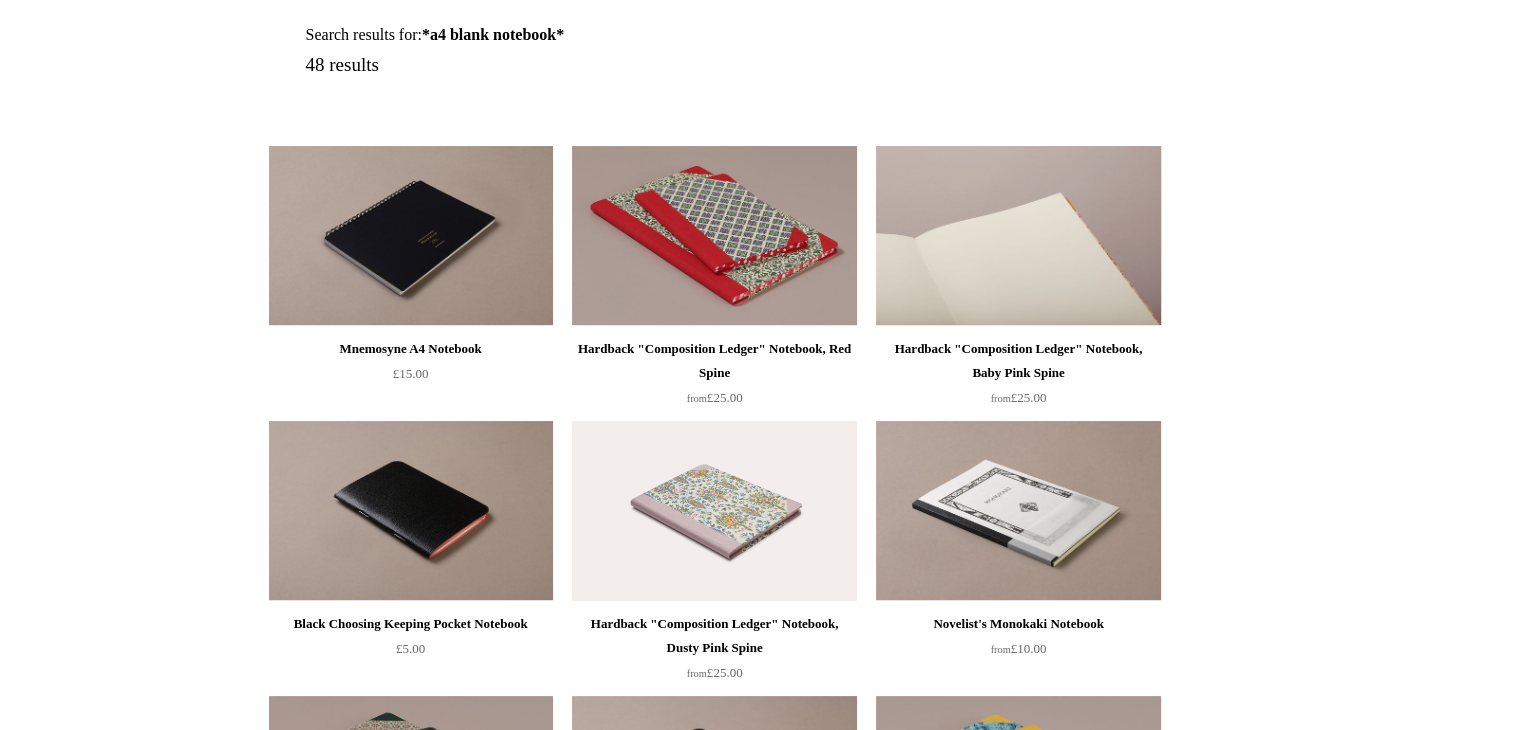 click at bounding box center [1018, 236] 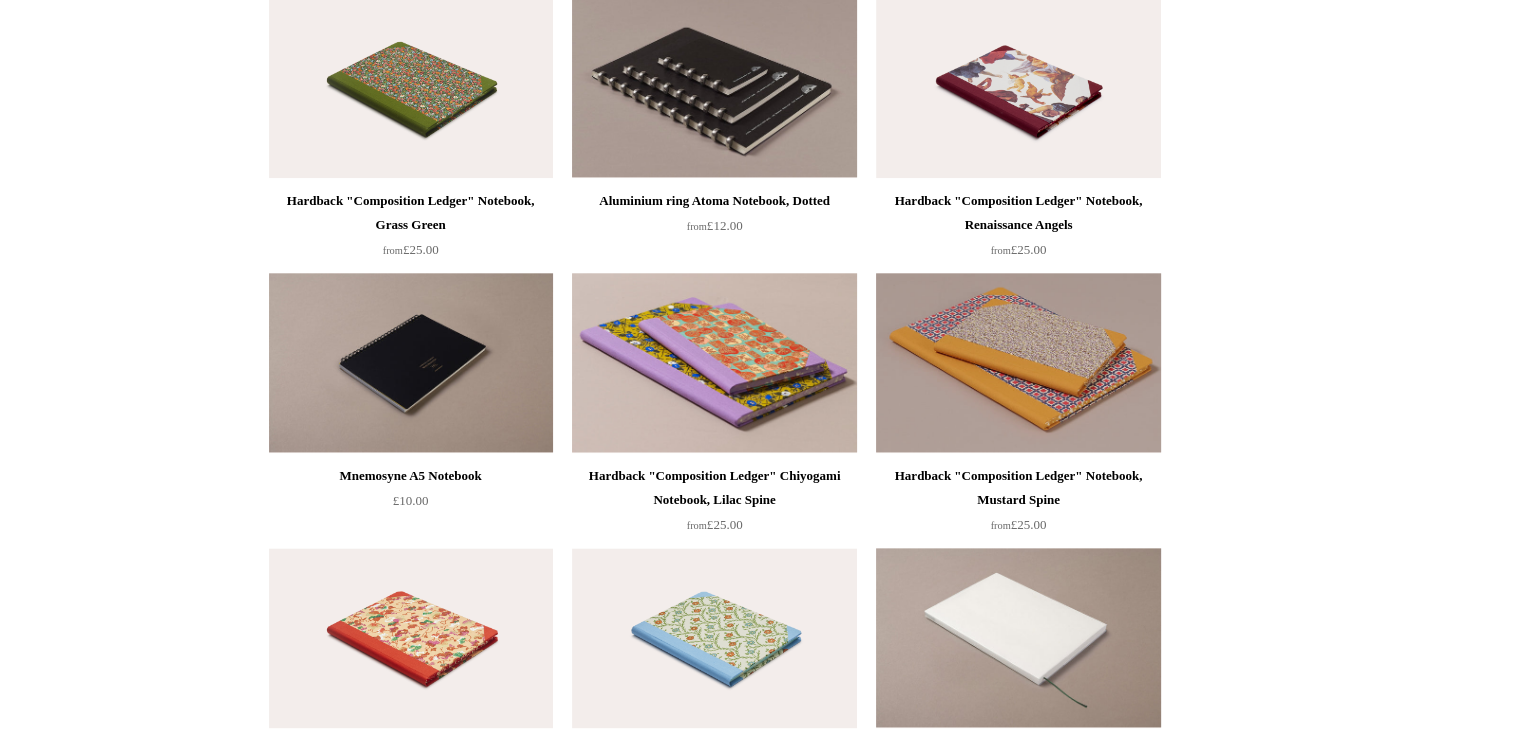 scroll, scrollTop: 2350, scrollLeft: 0, axis: vertical 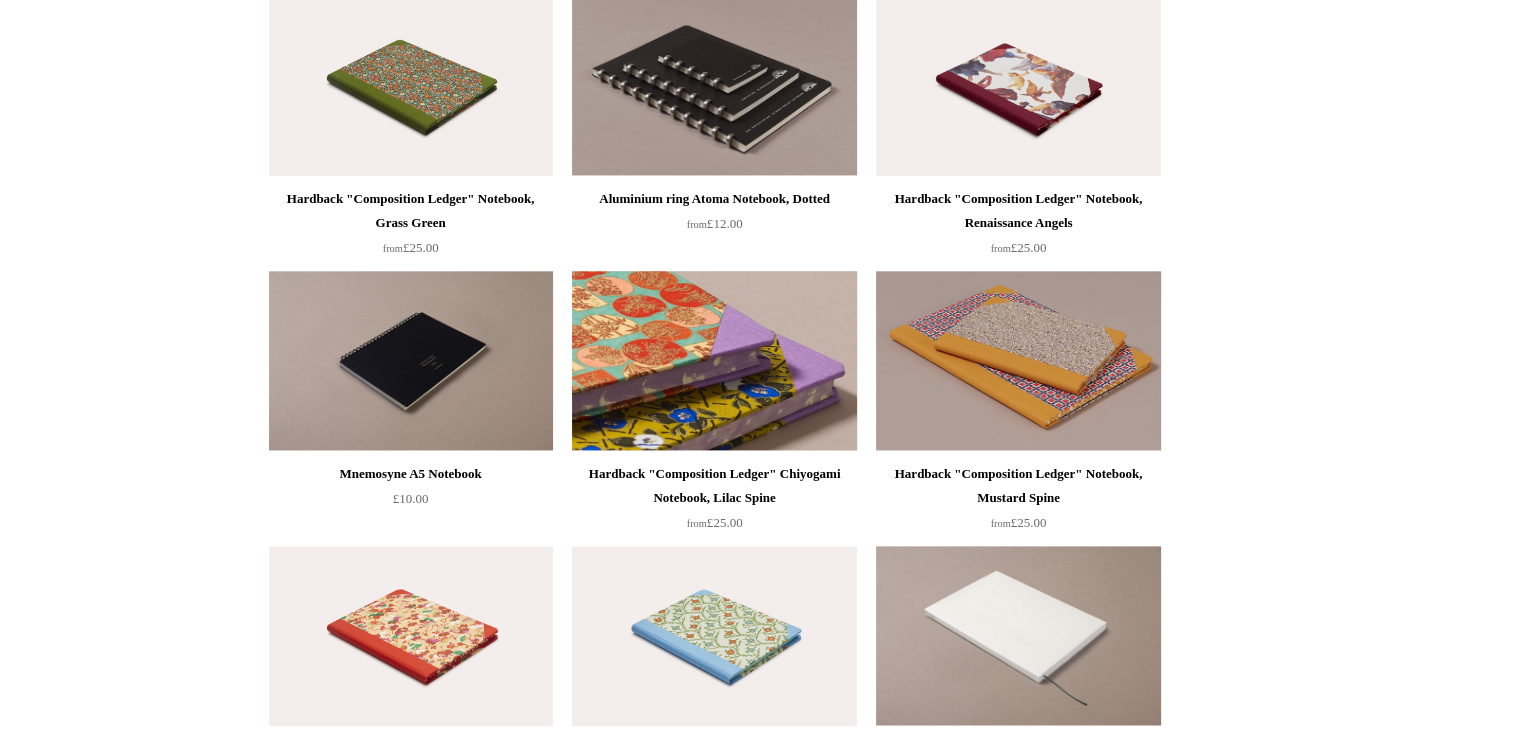 click at bounding box center [714, 361] 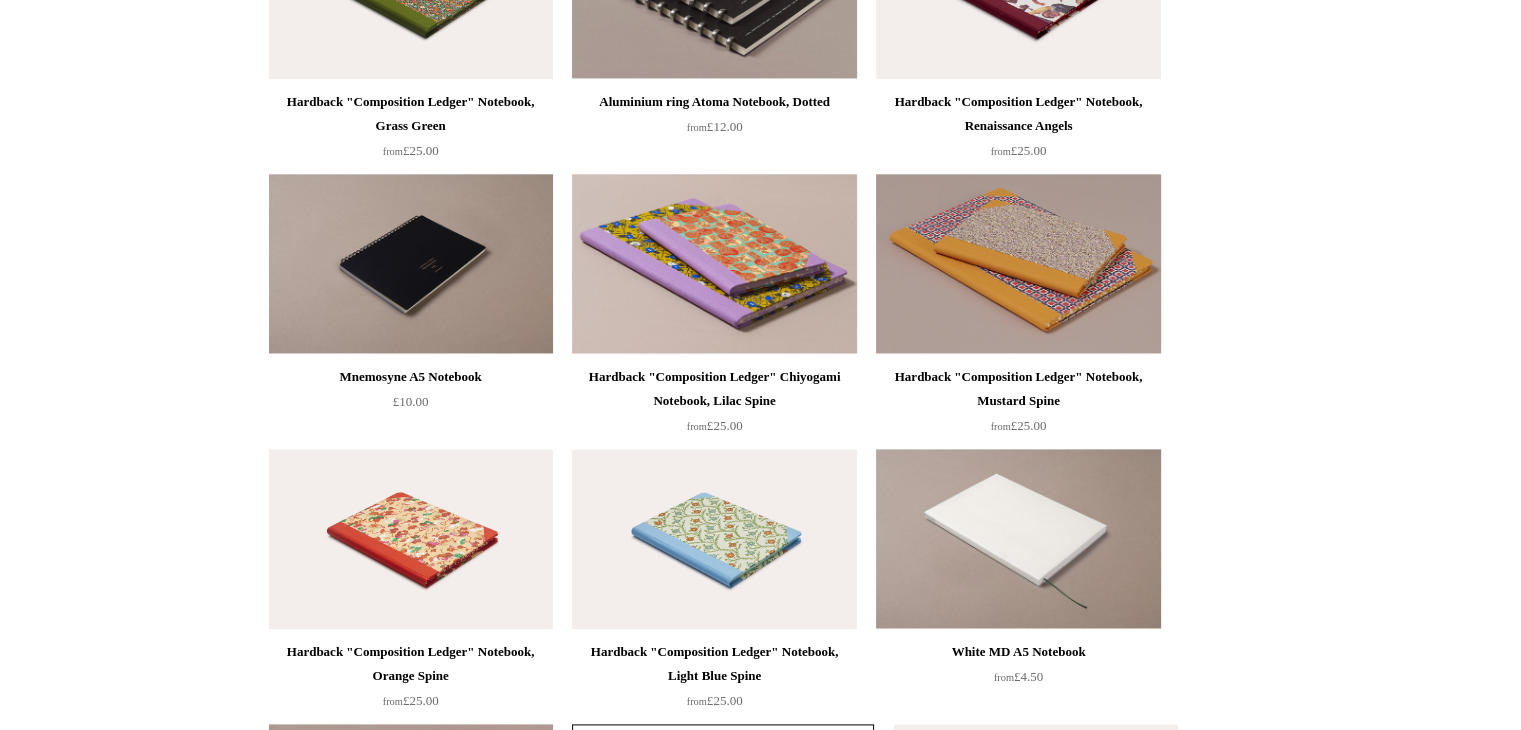 scroll, scrollTop: 2444, scrollLeft: 0, axis: vertical 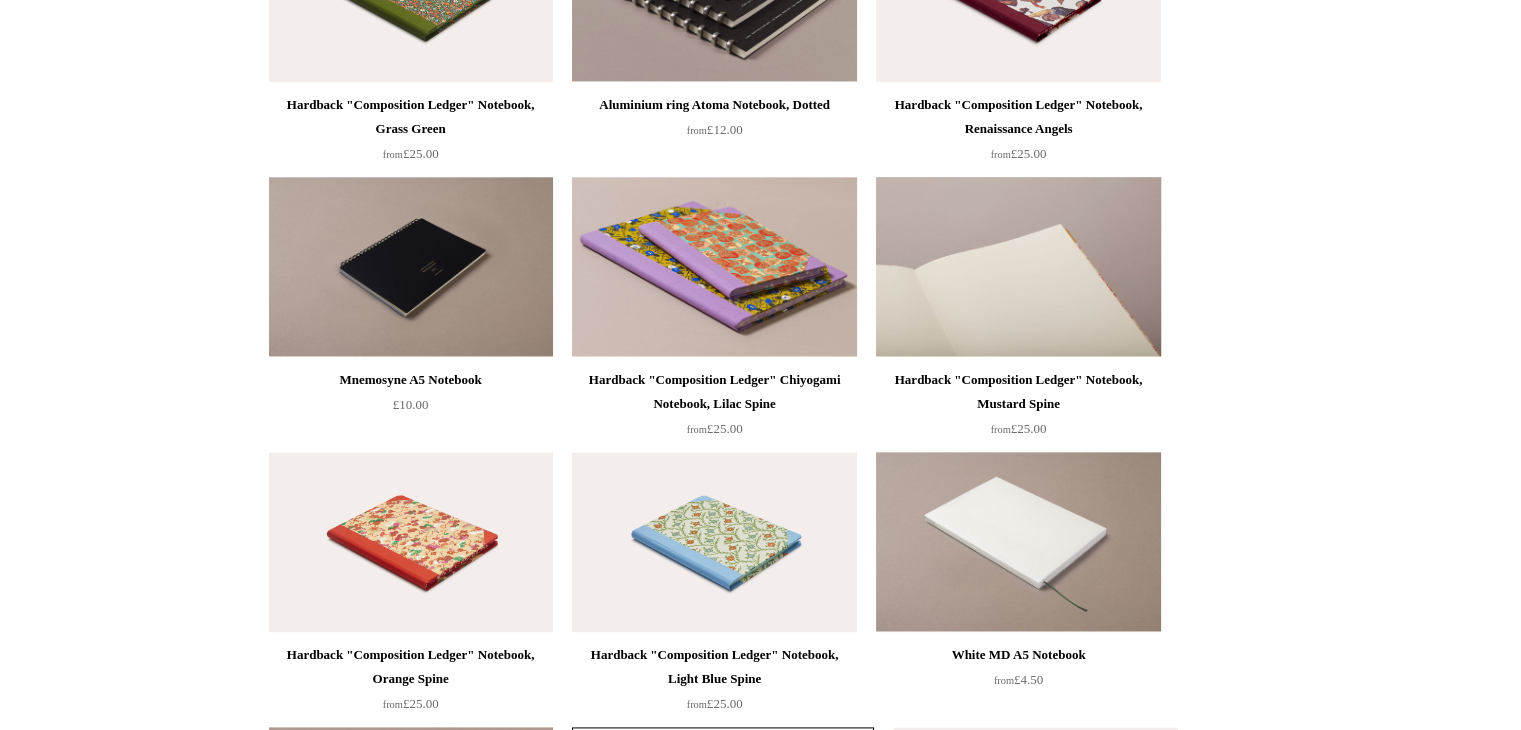 click at bounding box center (1018, 267) 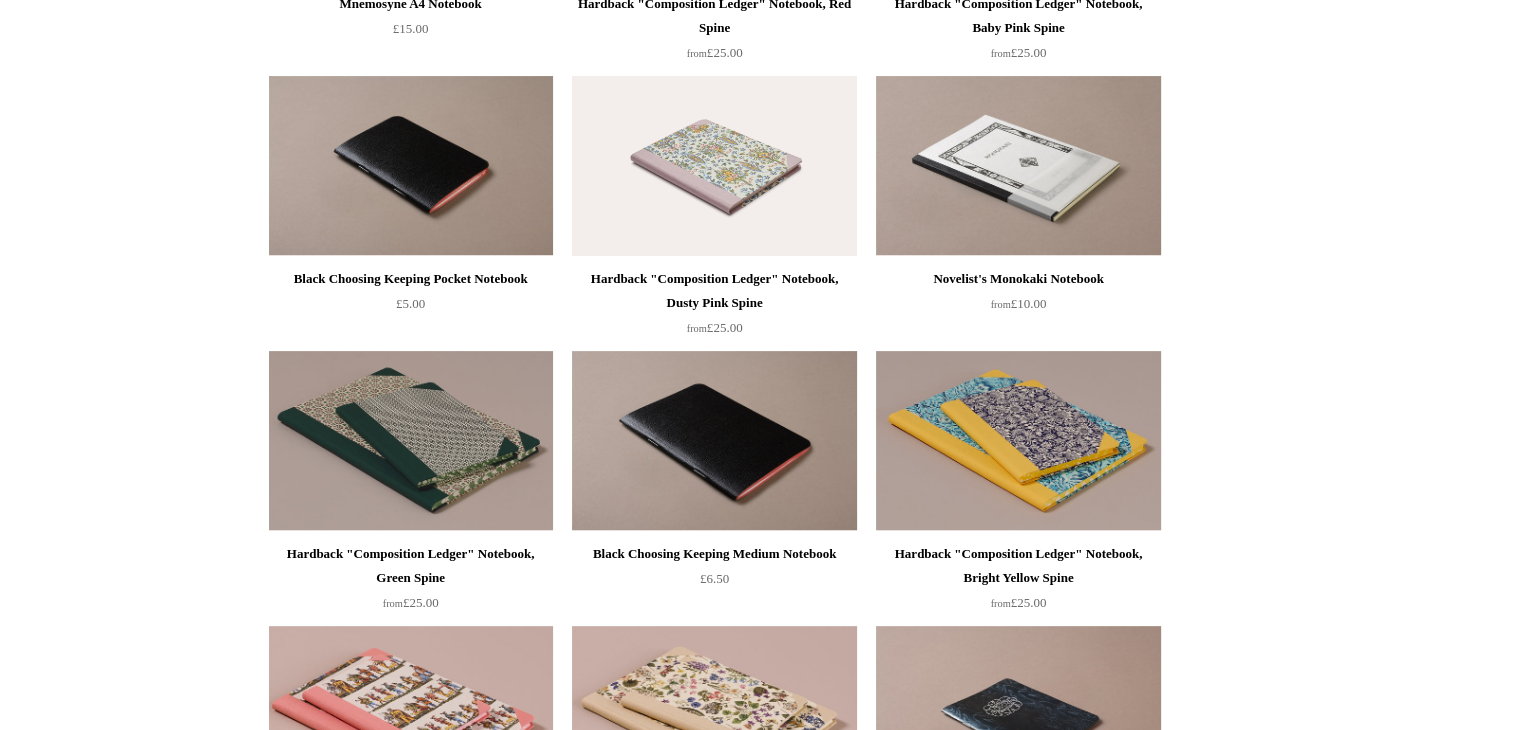 scroll, scrollTop: 618, scrollLeft: 0, axis: vertical 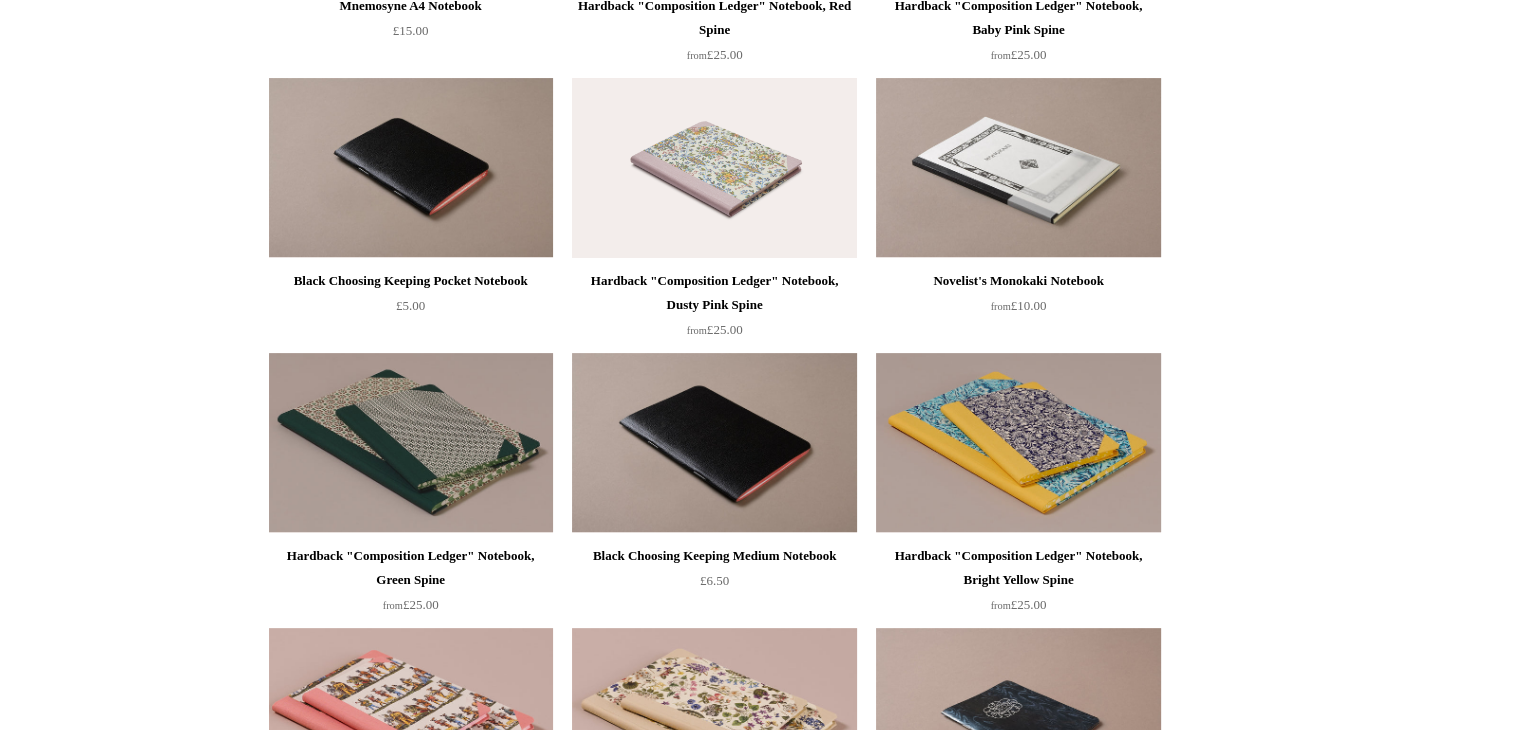 click at bounding box center [714, 168] 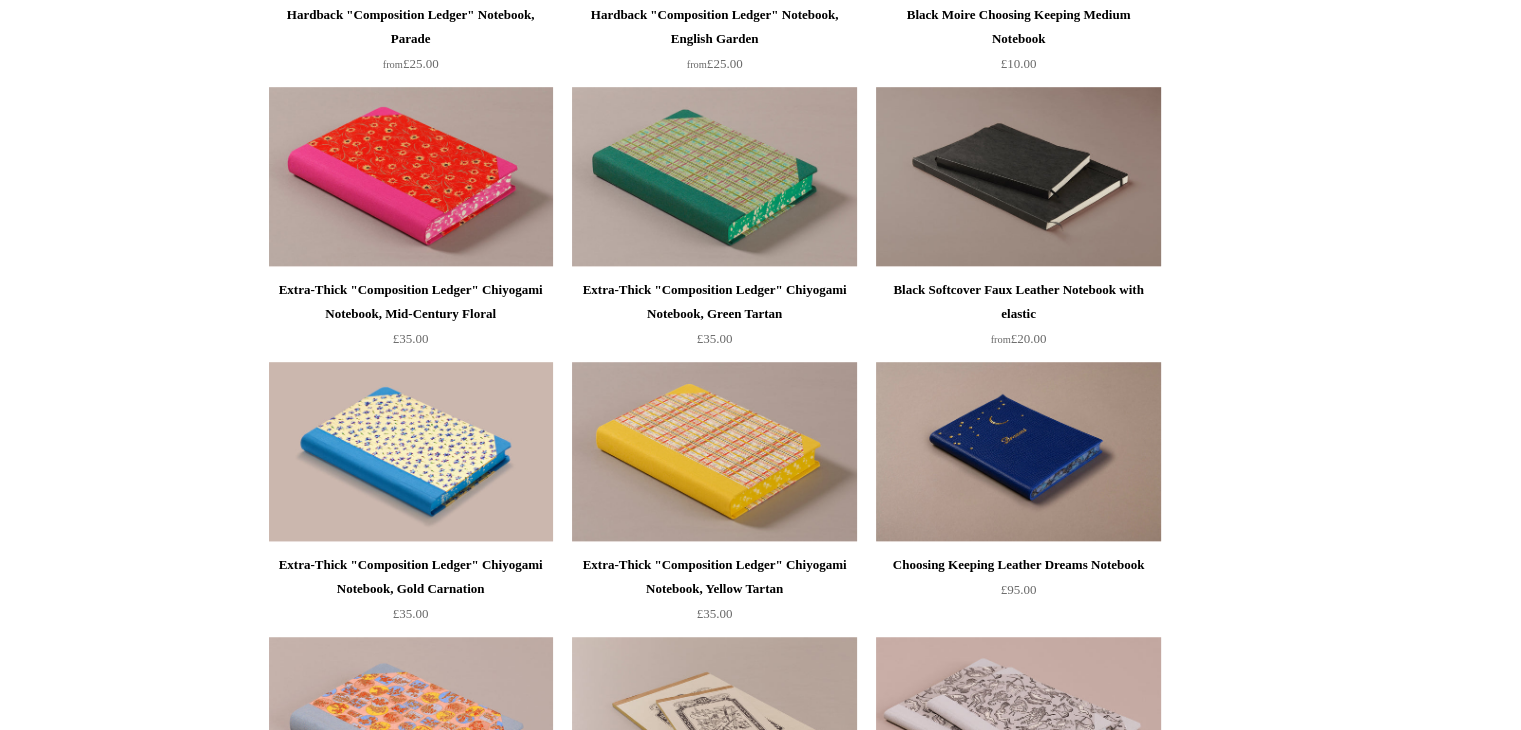scroll, scrollTop: 1435, scrollLeft: 0, axis: vertical 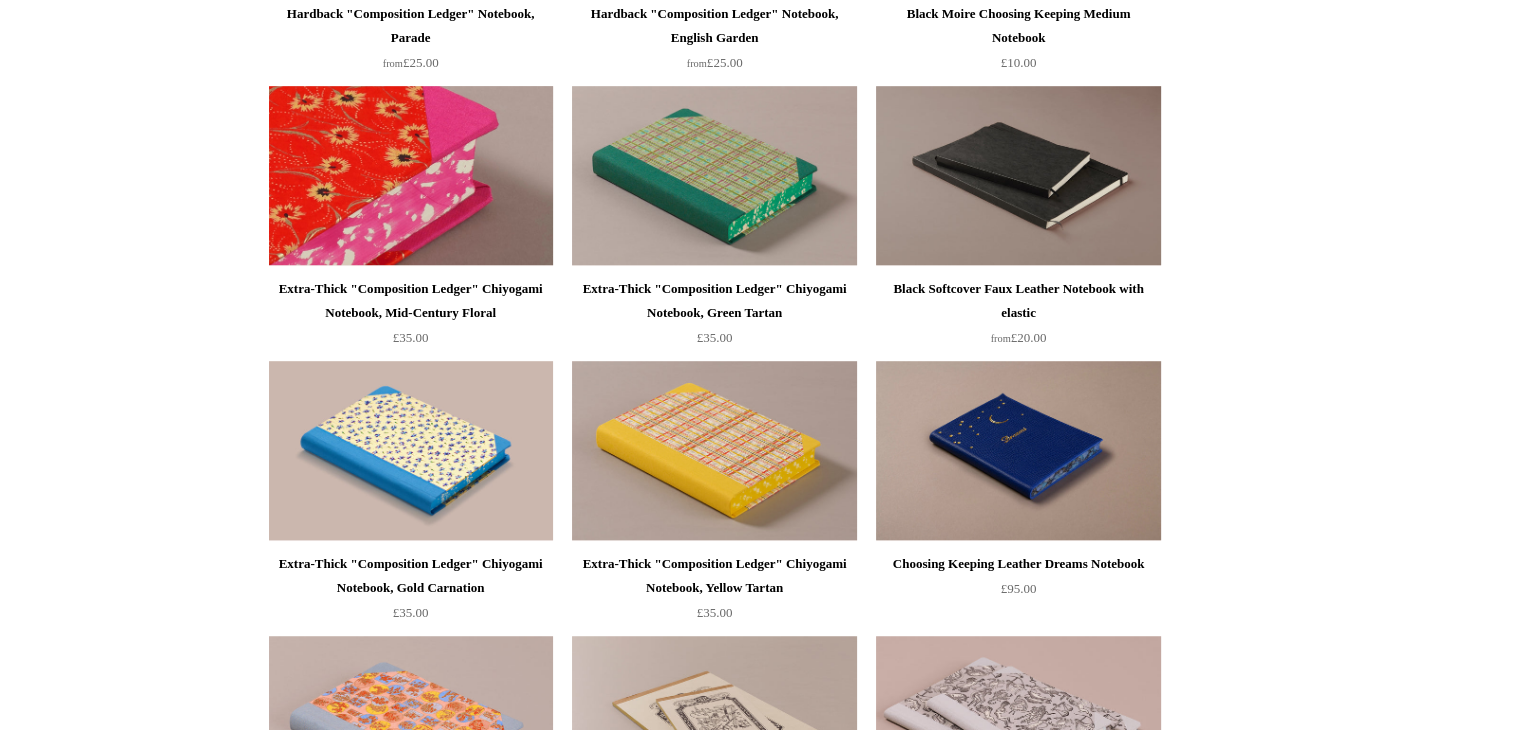 click at bounding box center (411, 176) 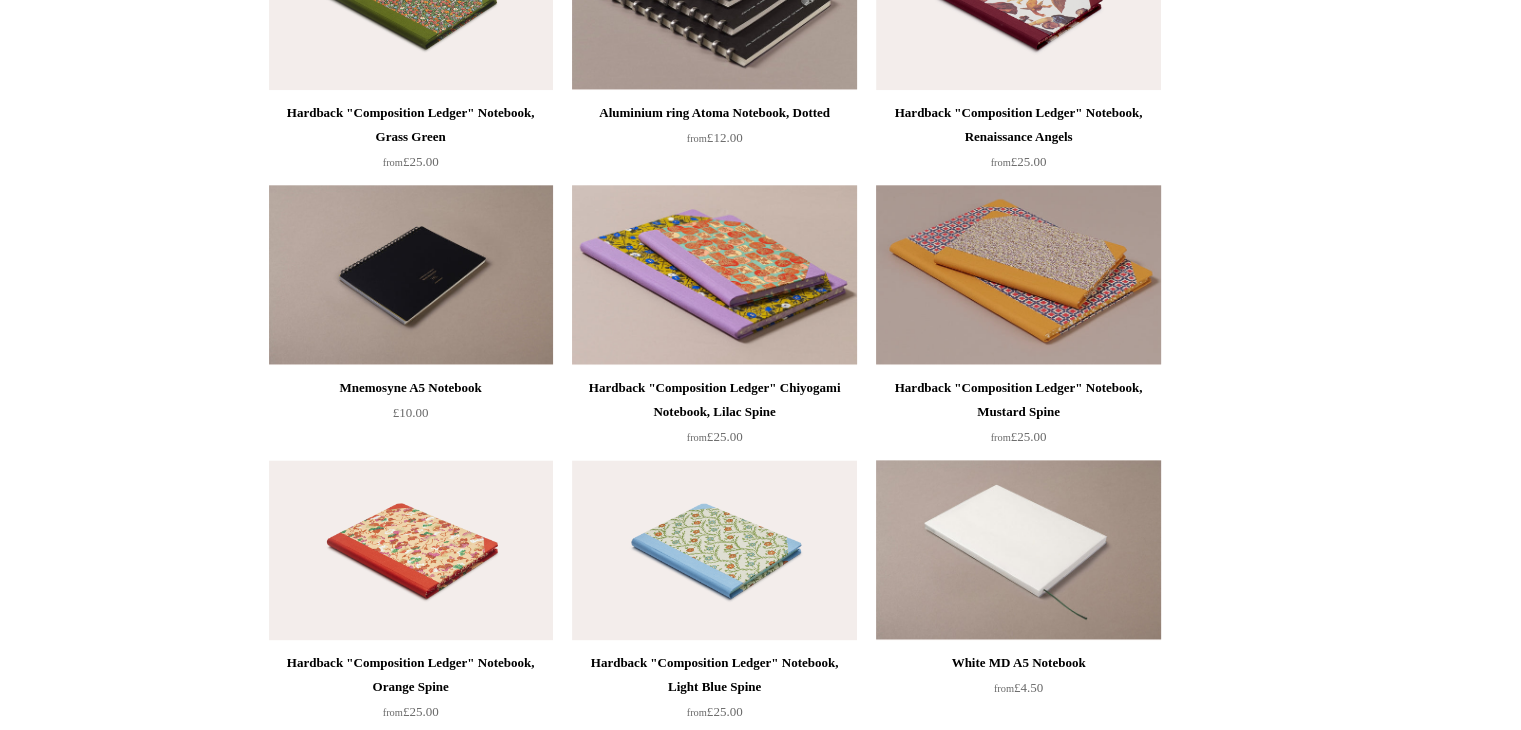 scroll, scrollTop: 2438, scrollLeft: 0, axis: vertical 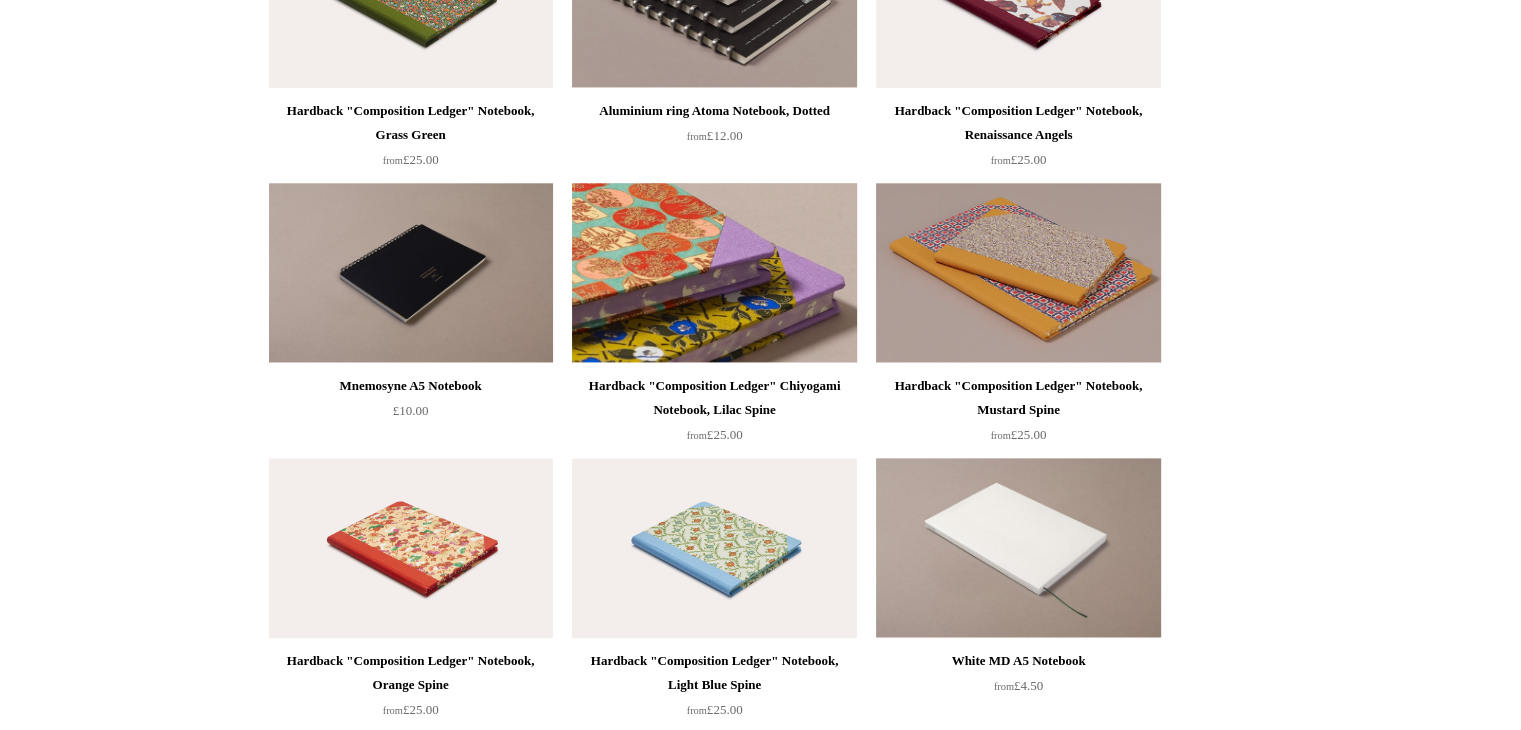 click at bounding box center (714, 273) 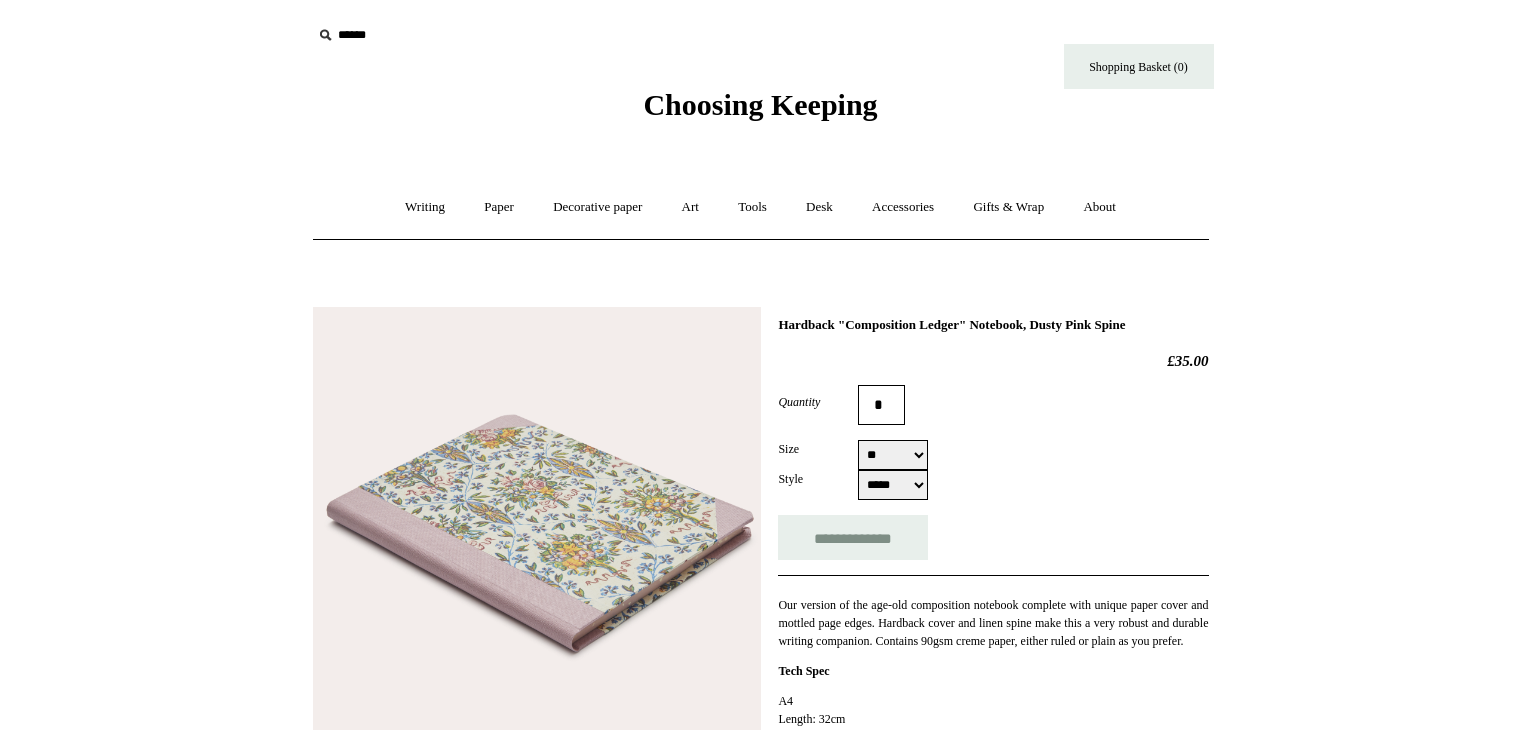 select on "**" 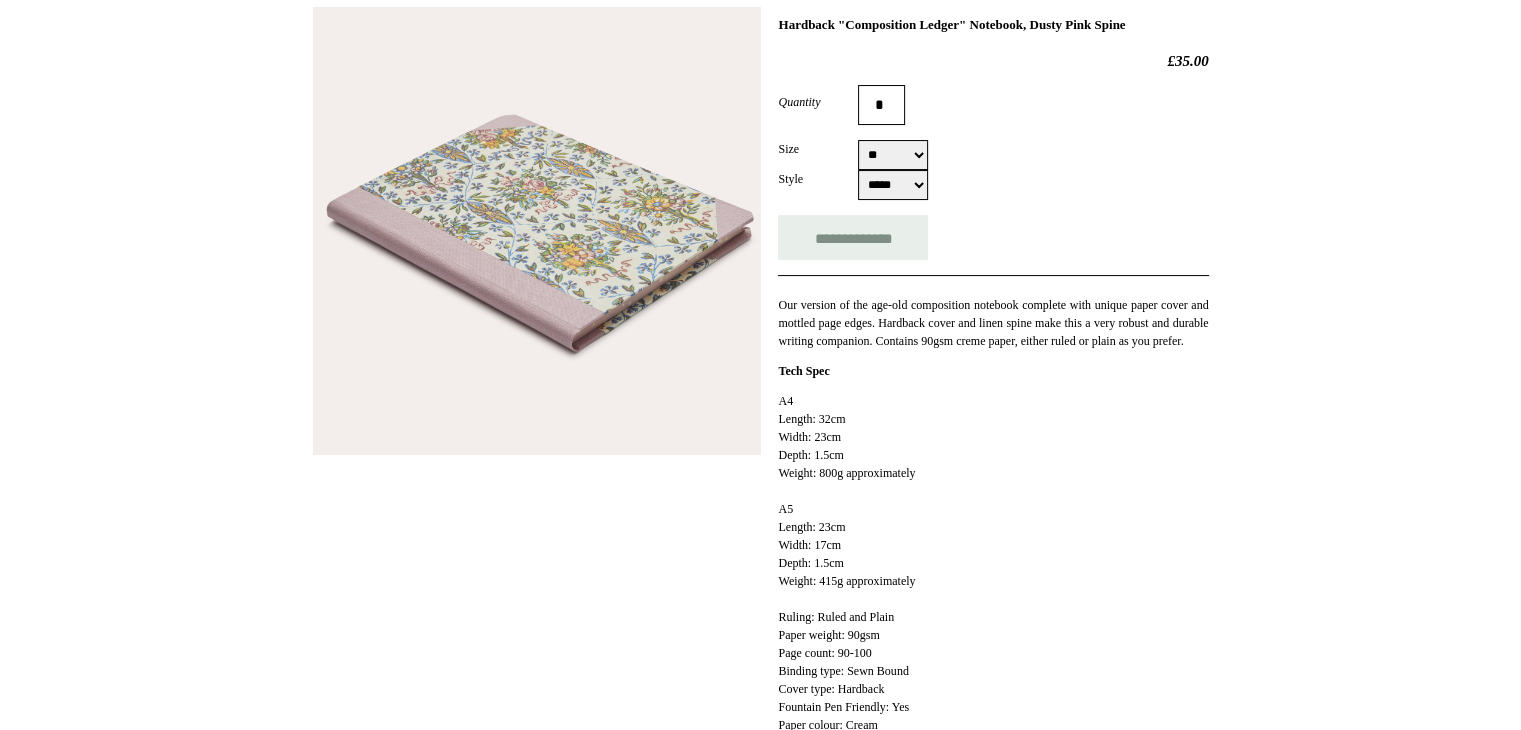 scroll, scrollTop: 288, scrollLeft: 0, axis: vertical 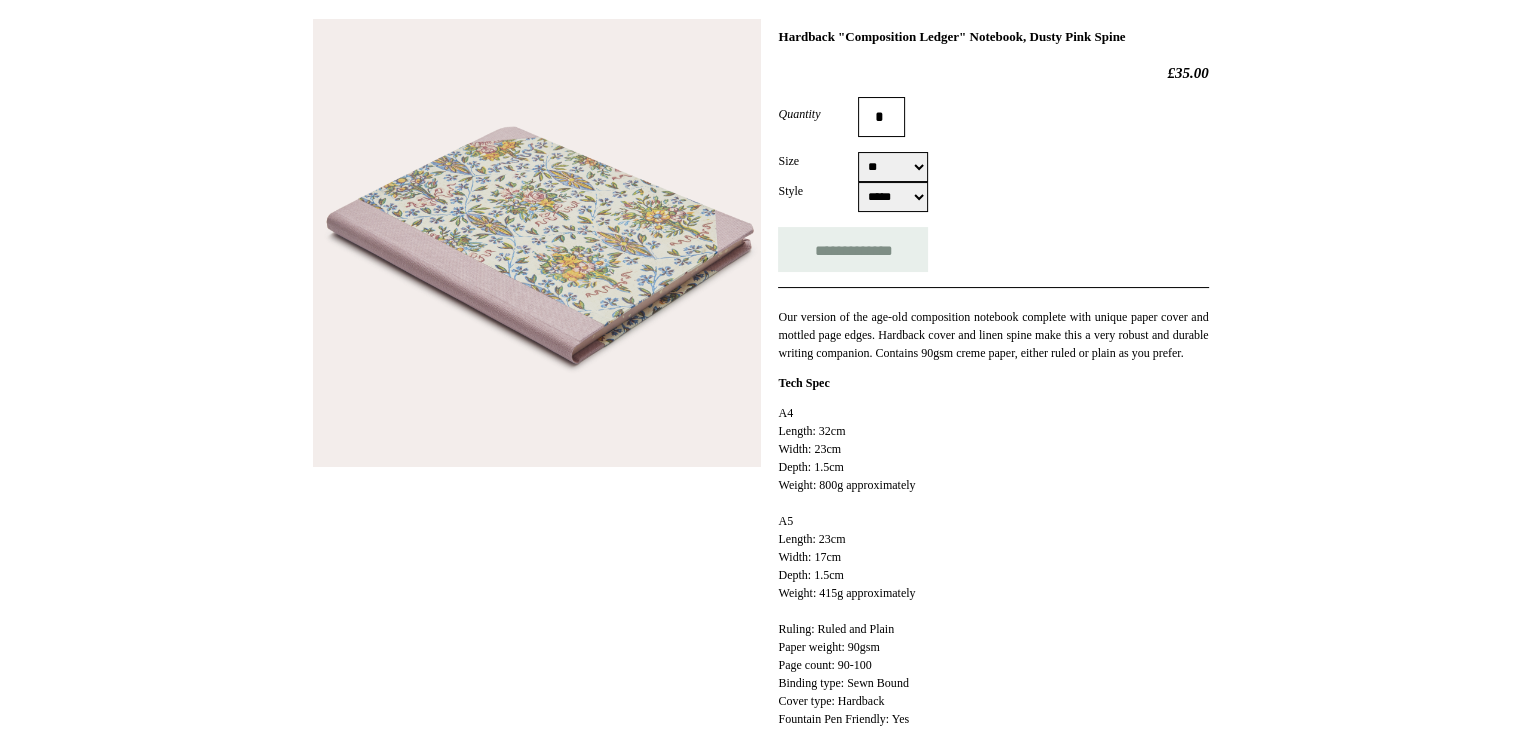 click on "***** *****" at bounding box center [893, 197] 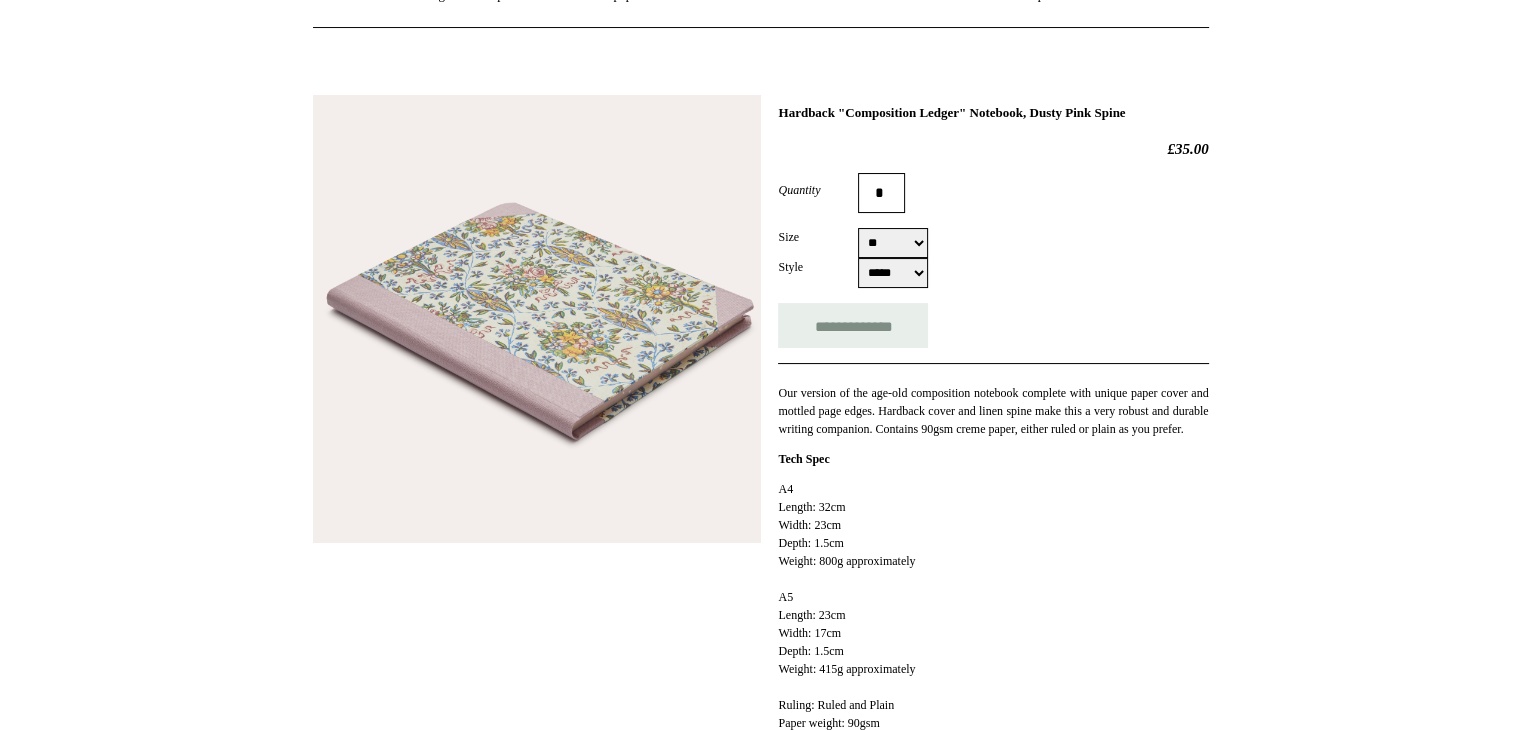 scroll, scrollTop: 0, scrollLeft: 0, axis: both 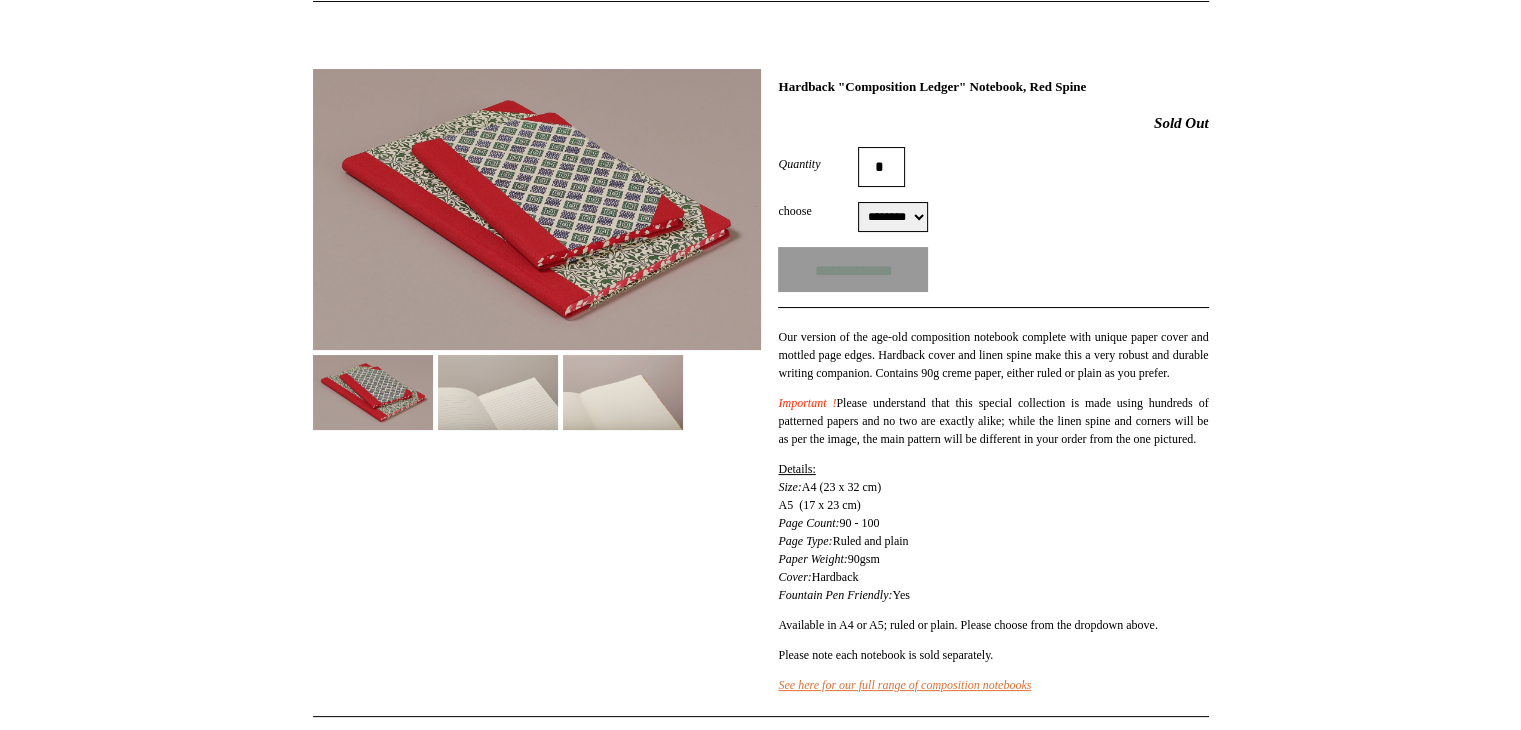 click on "******** ******** ******** ********" at bounding box center (893, 217) 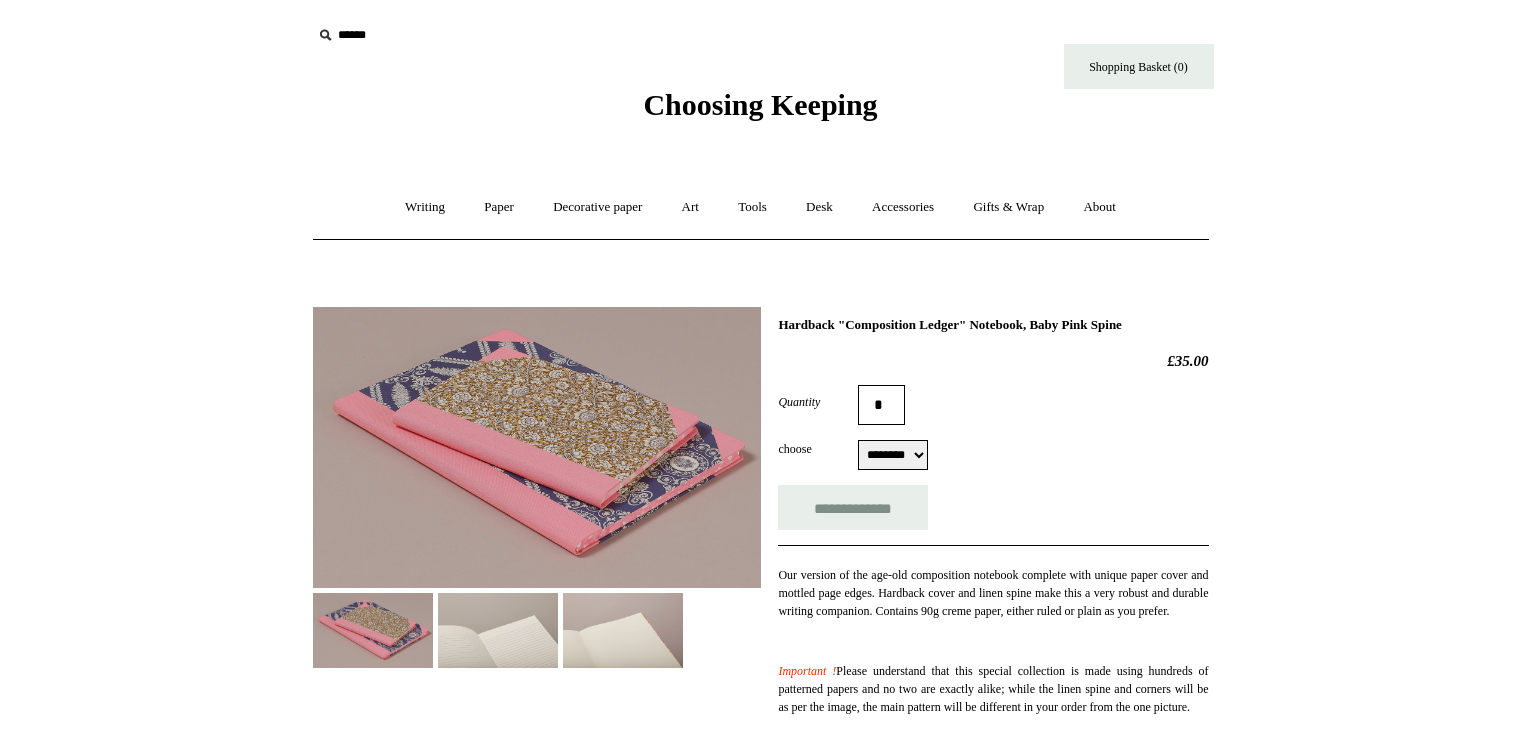 scroll, scrollTop: 0, scrollLeft: 0, axis: both 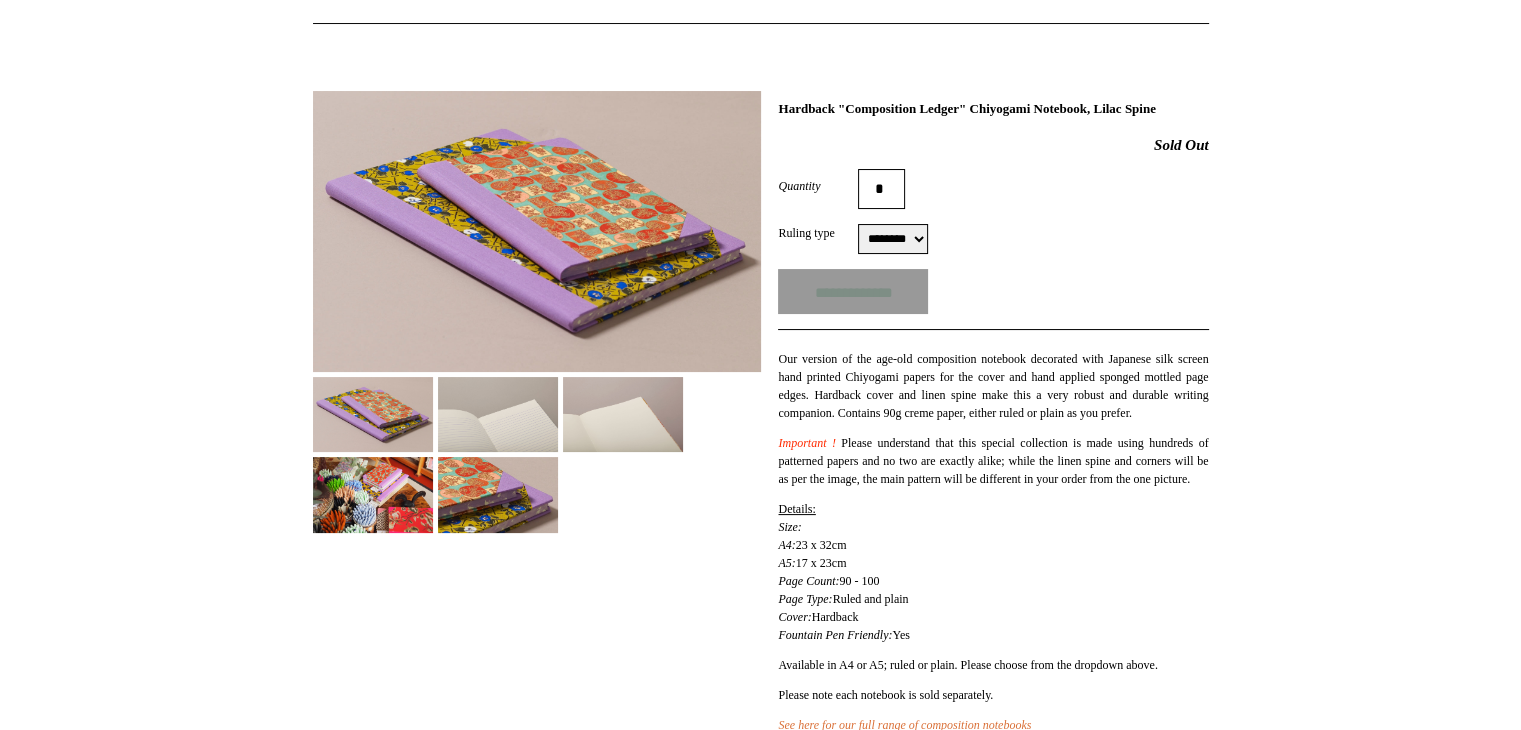click at bounding box center (373, 494) 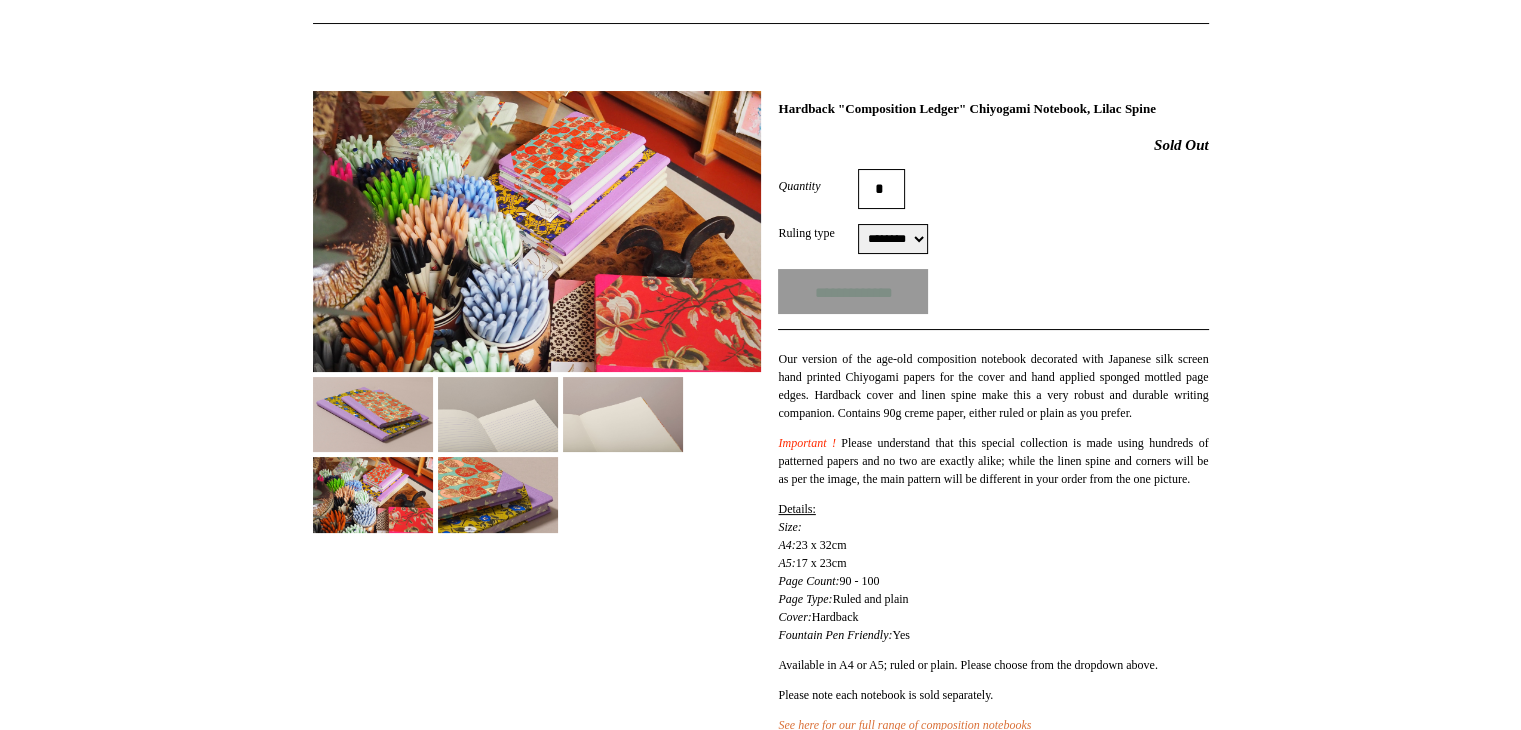click at bounding box center (498, 495) 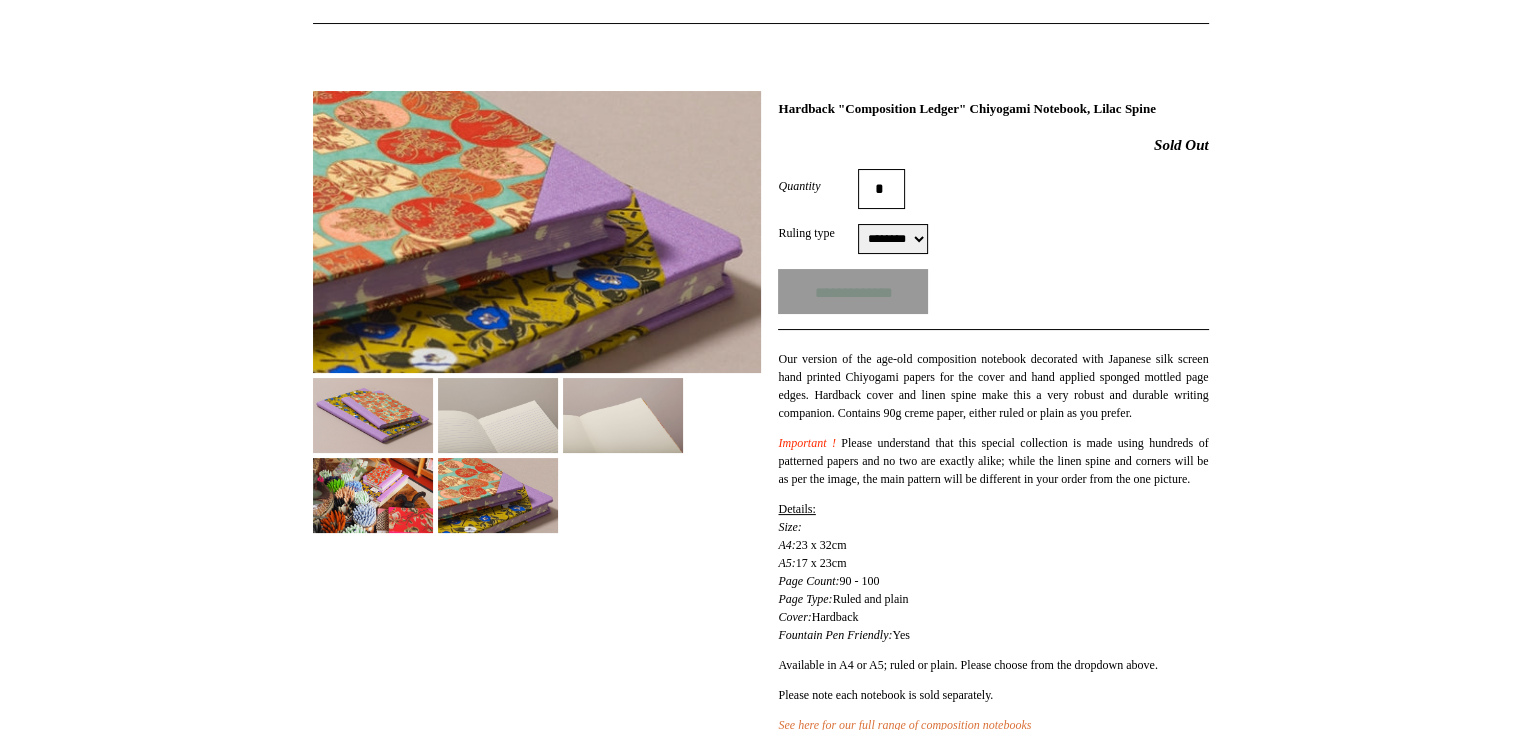 click on "******** ******** ******** ********" at bounding box center (893, 239) 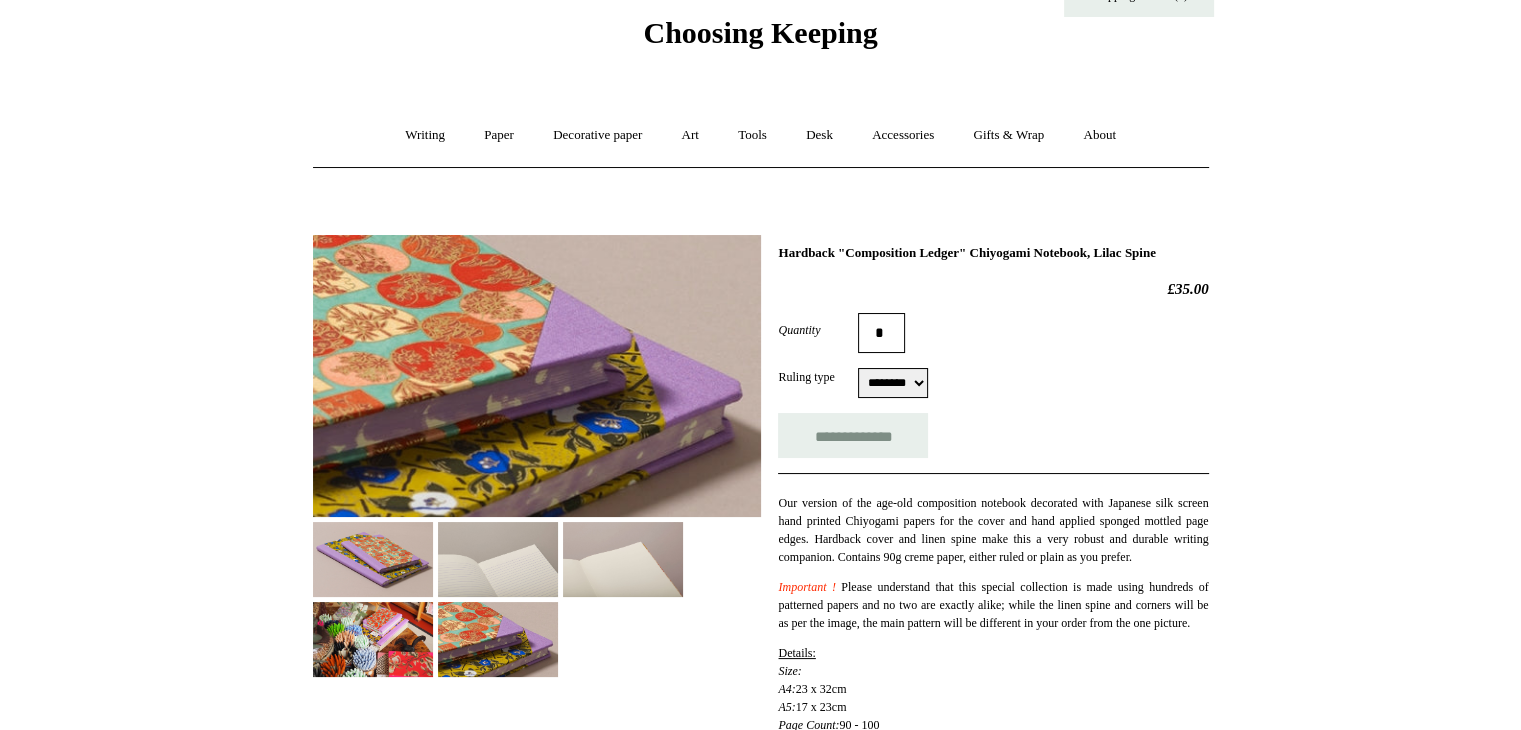 scroll, scrollTop: 72, scrollLeft: 0, axis: vertical 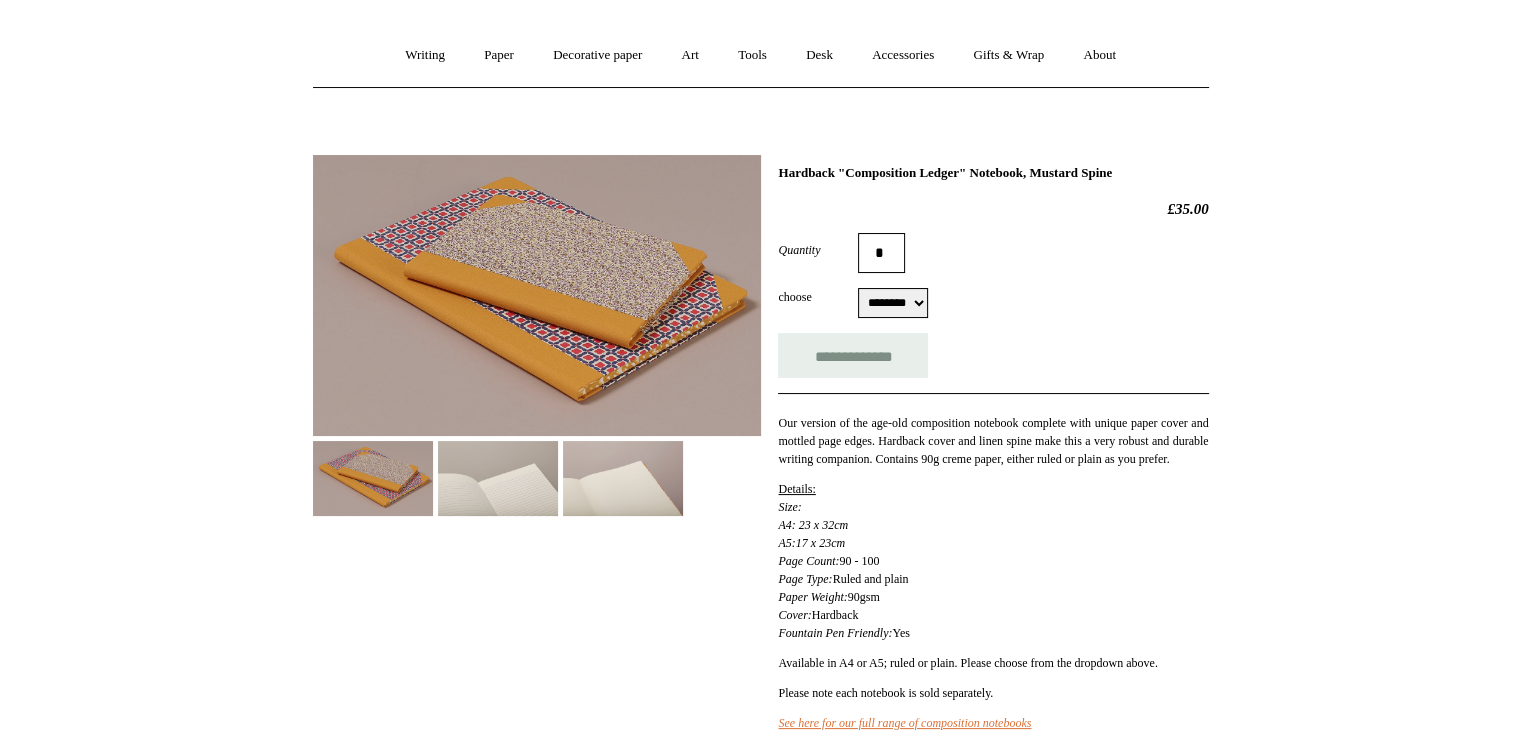 click on "******** ******** ******** ********" at bounding box center [893, 303] 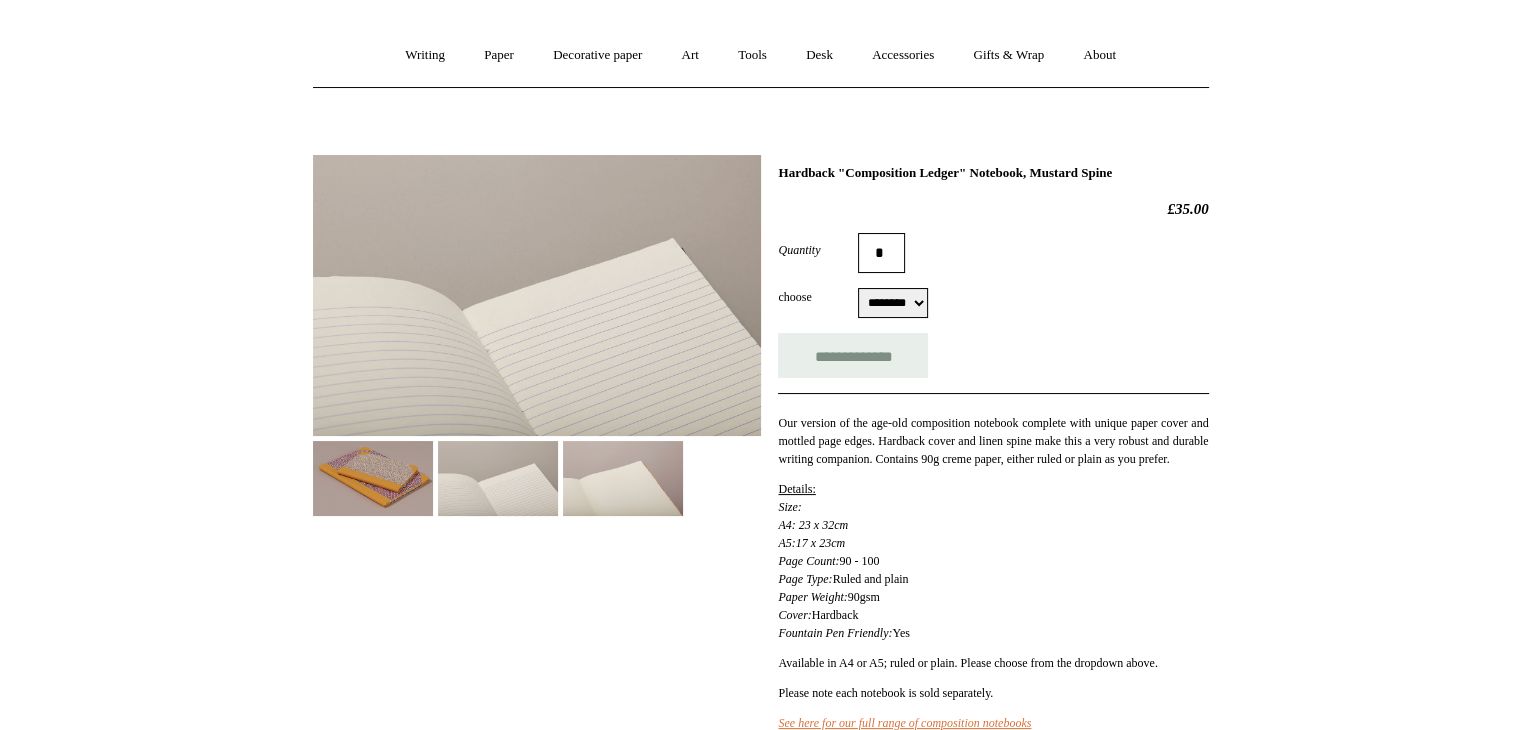 click at bounding box center [623, 478] 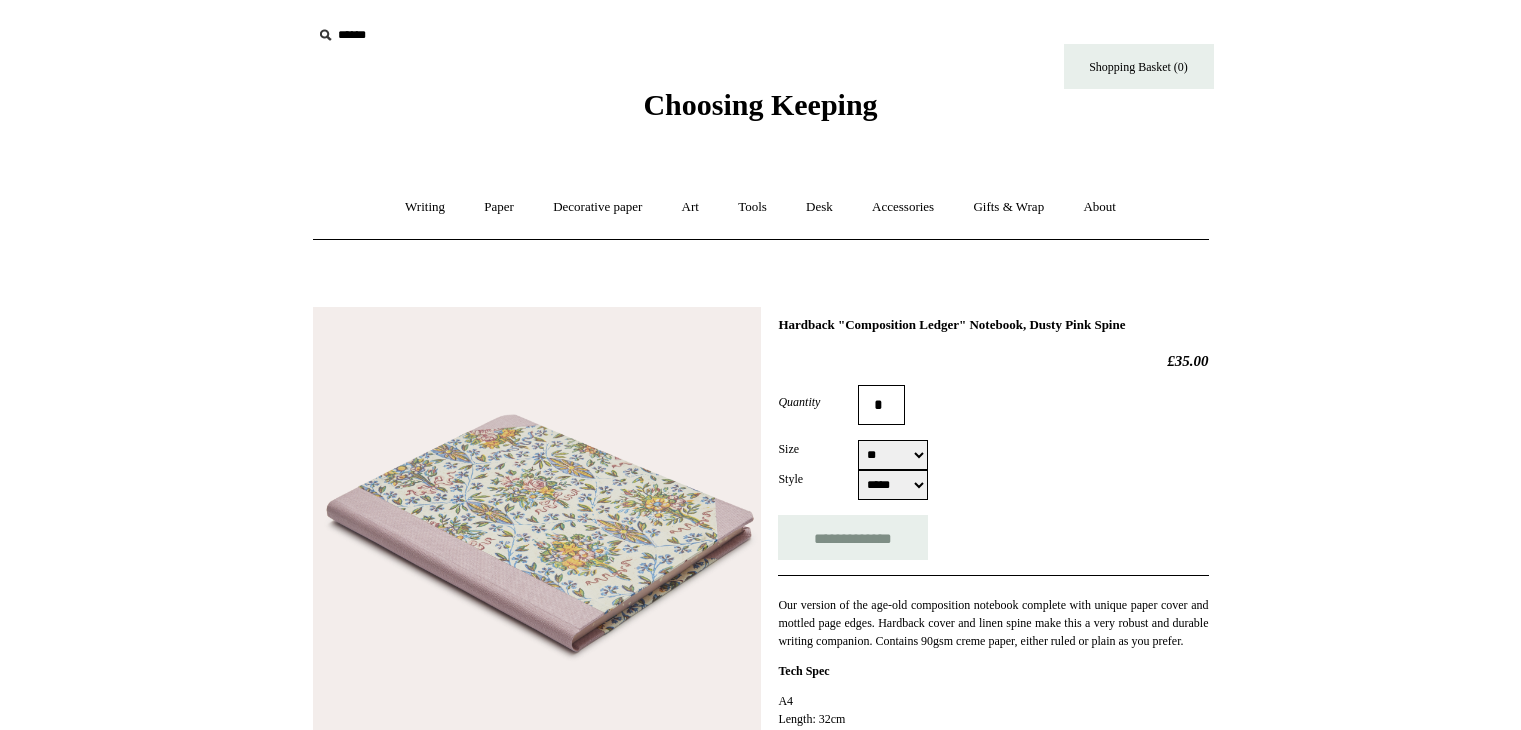 select on "**" 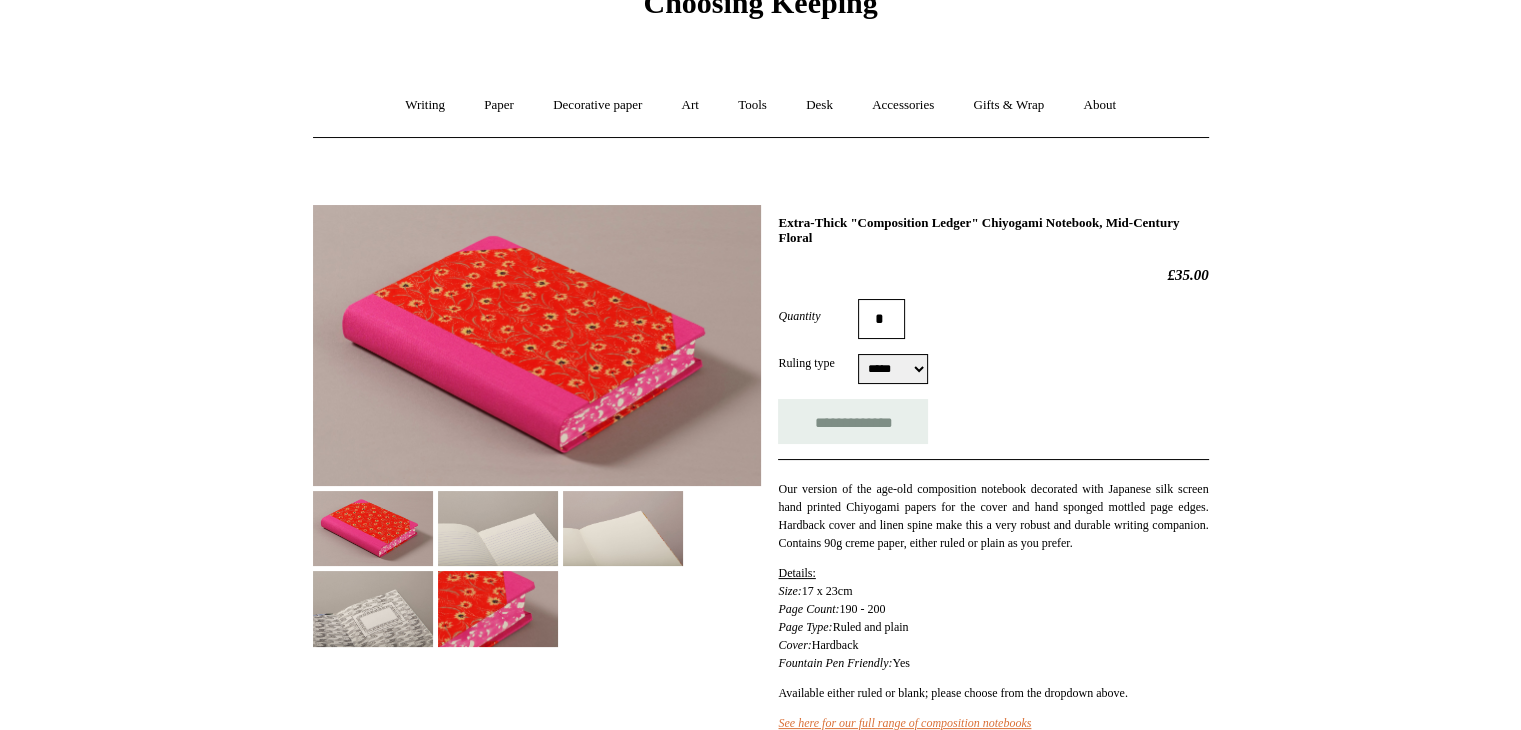 scroll, scrollTop: 112, scrollLeft: 0, axis: vertical 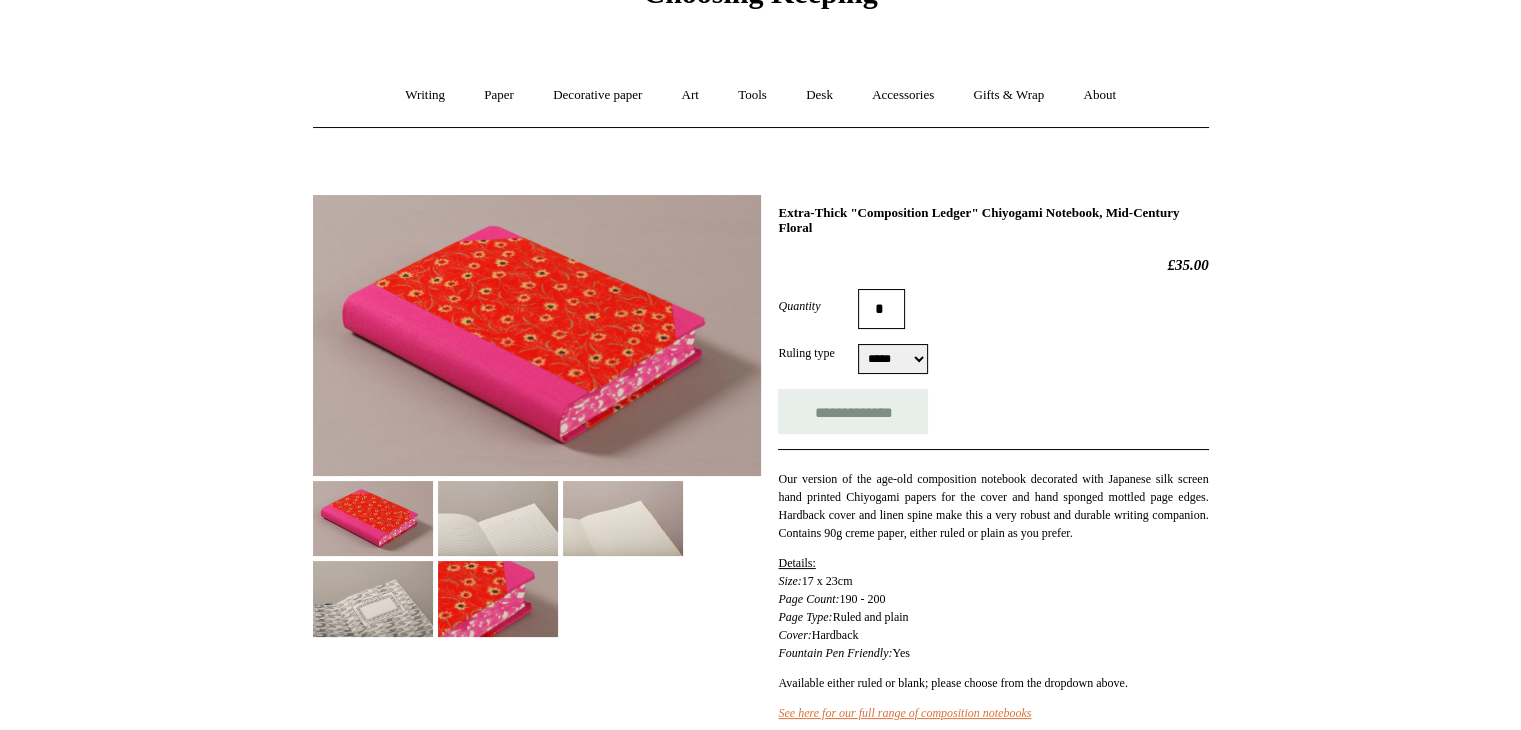 click on "***** *****" at bounding box center [893, 359] 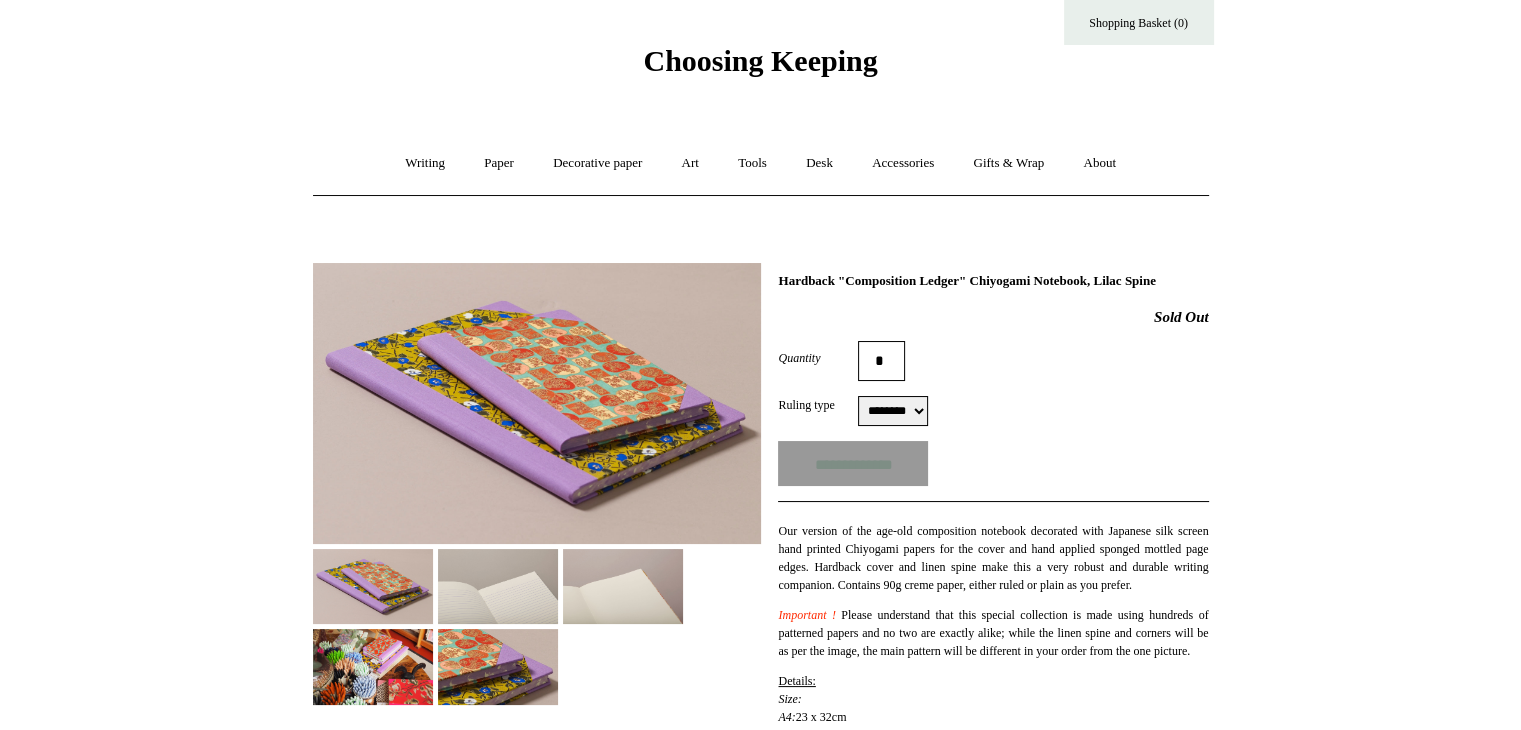 scroll, scrollTop: 48, scrollLeft: 0, axis: vertical 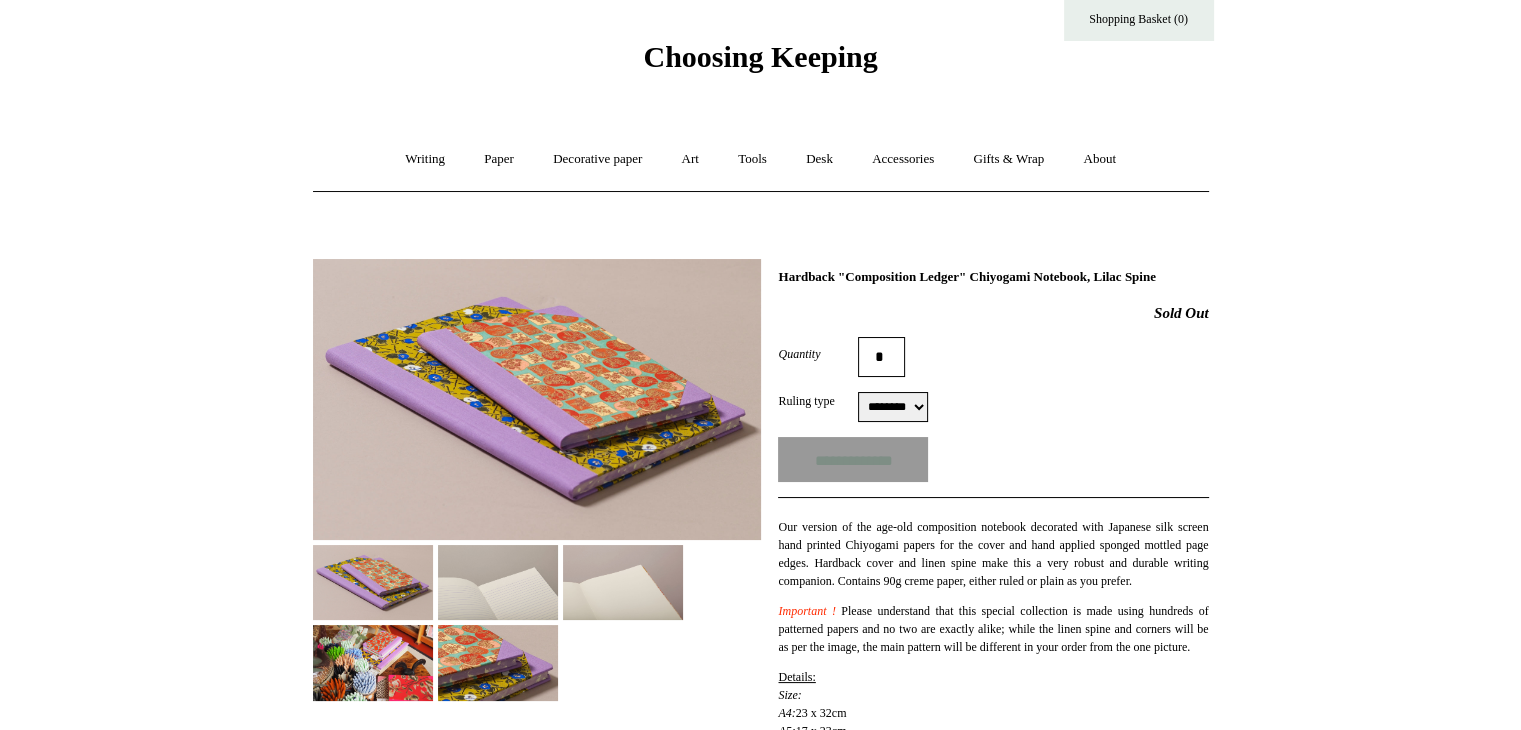 click on "******** ******** ******** ********" at bounding box center [893, 407] 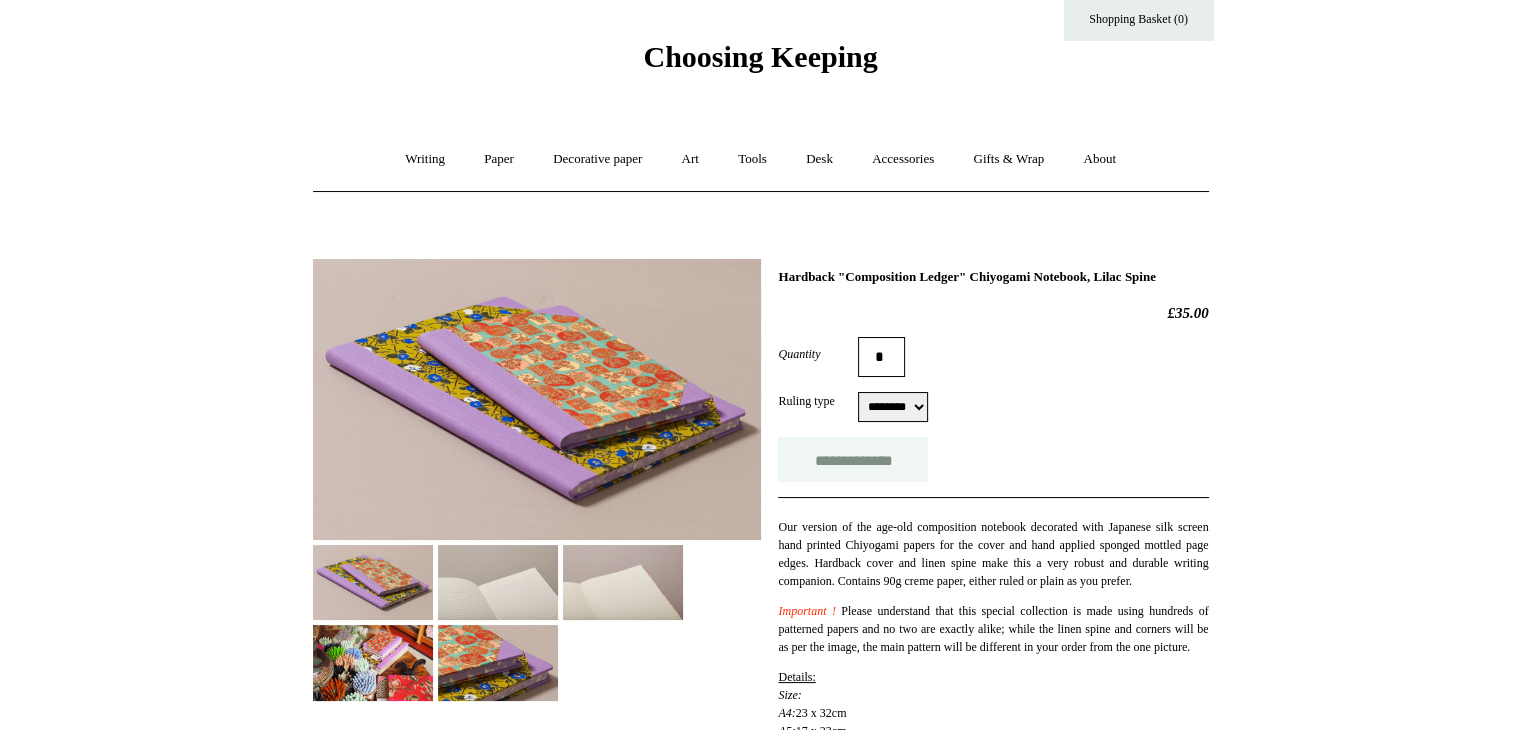 click on "**********" at bounding box center [853, 459] 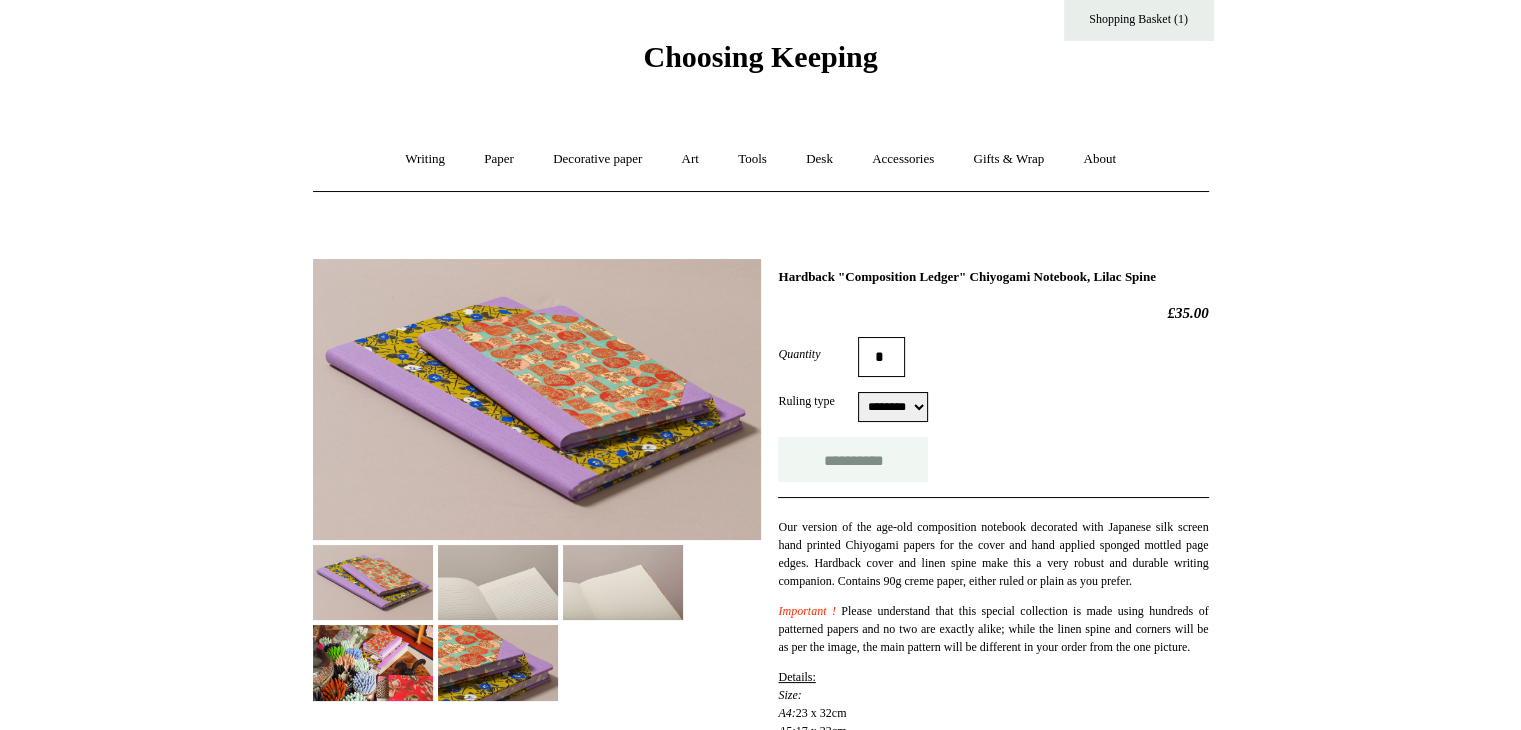 type on "**********" 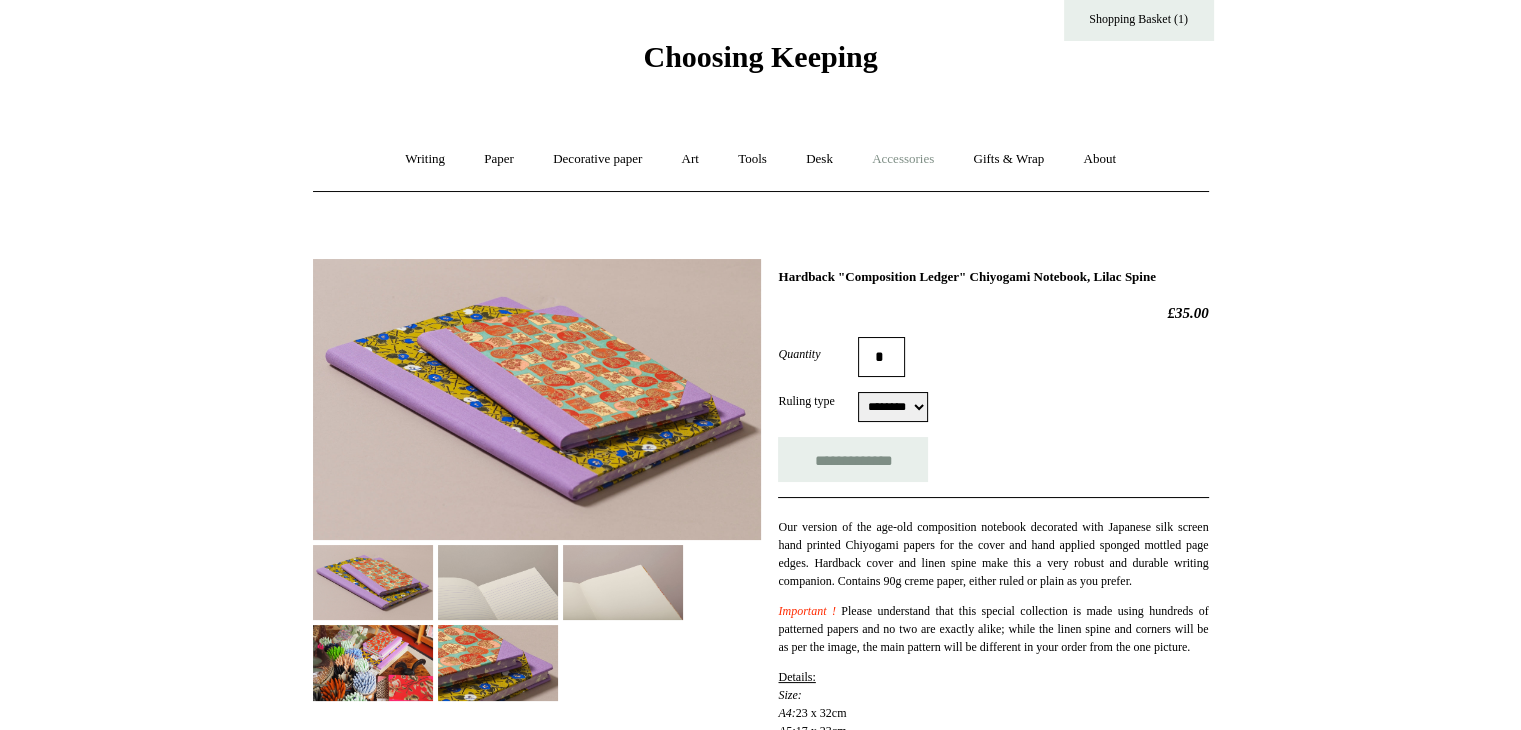click on "Accessories +" at bounding box center (903, 159) 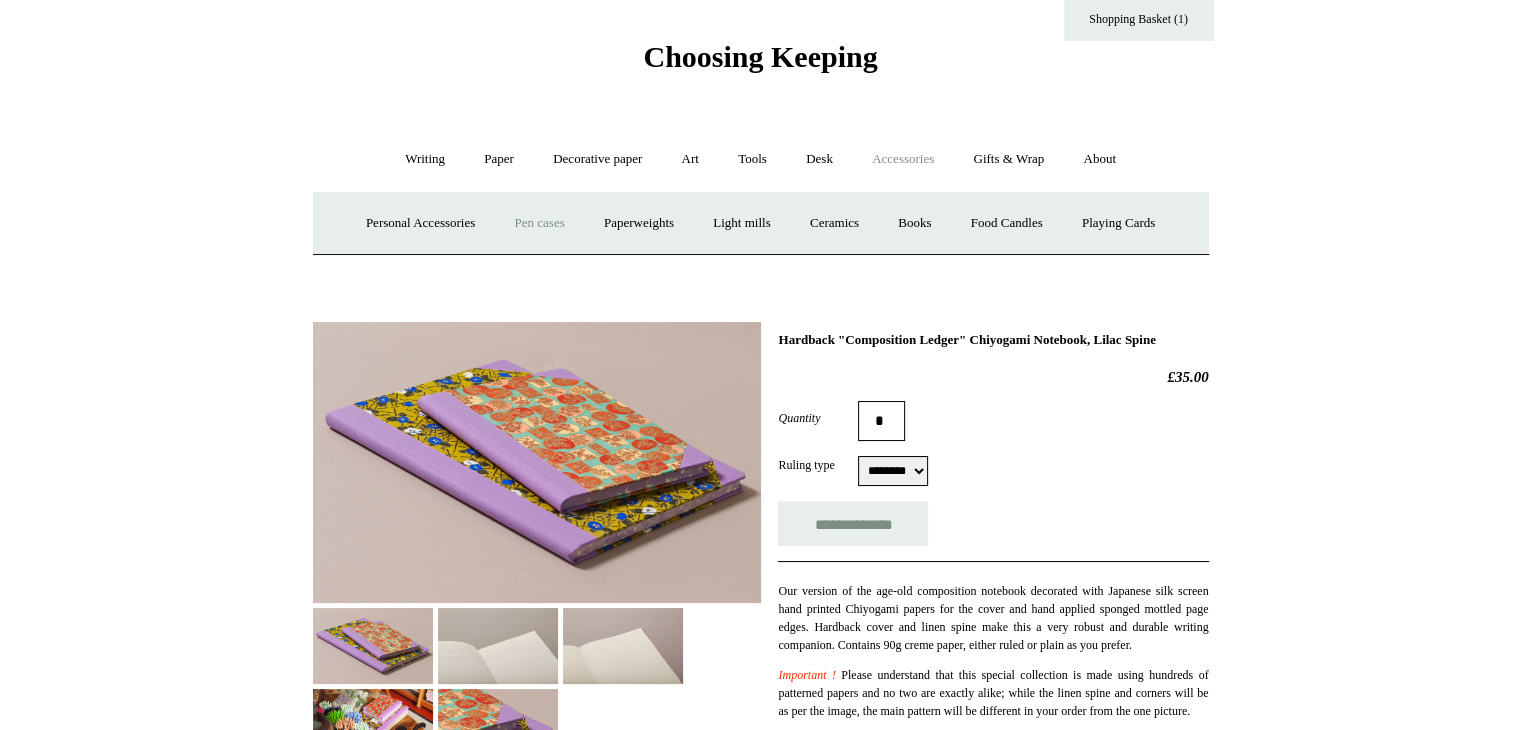 click on "Pen cases" at bounding box center [539, 223] 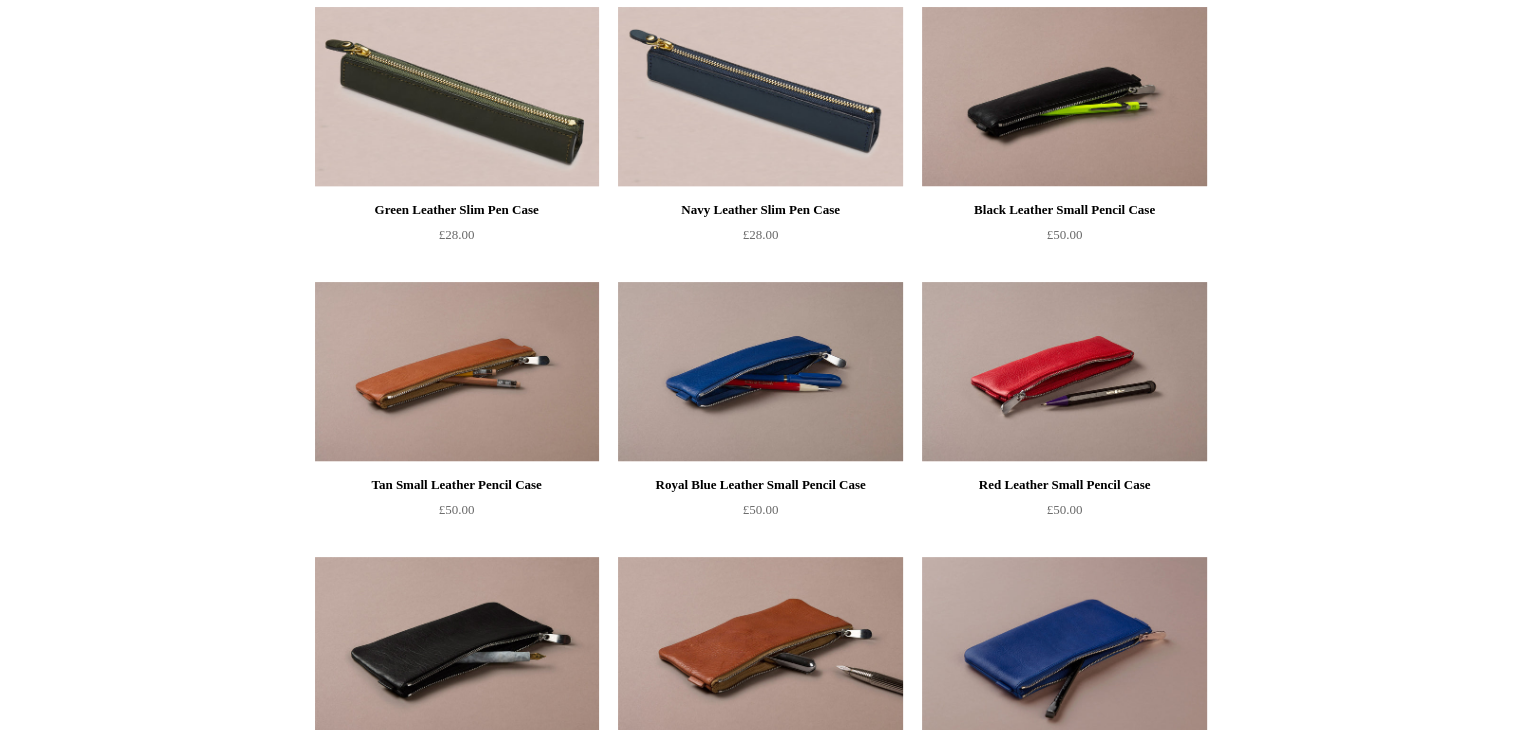 scroll, scrollTop: 0, scrollLeft: 0, axis: both 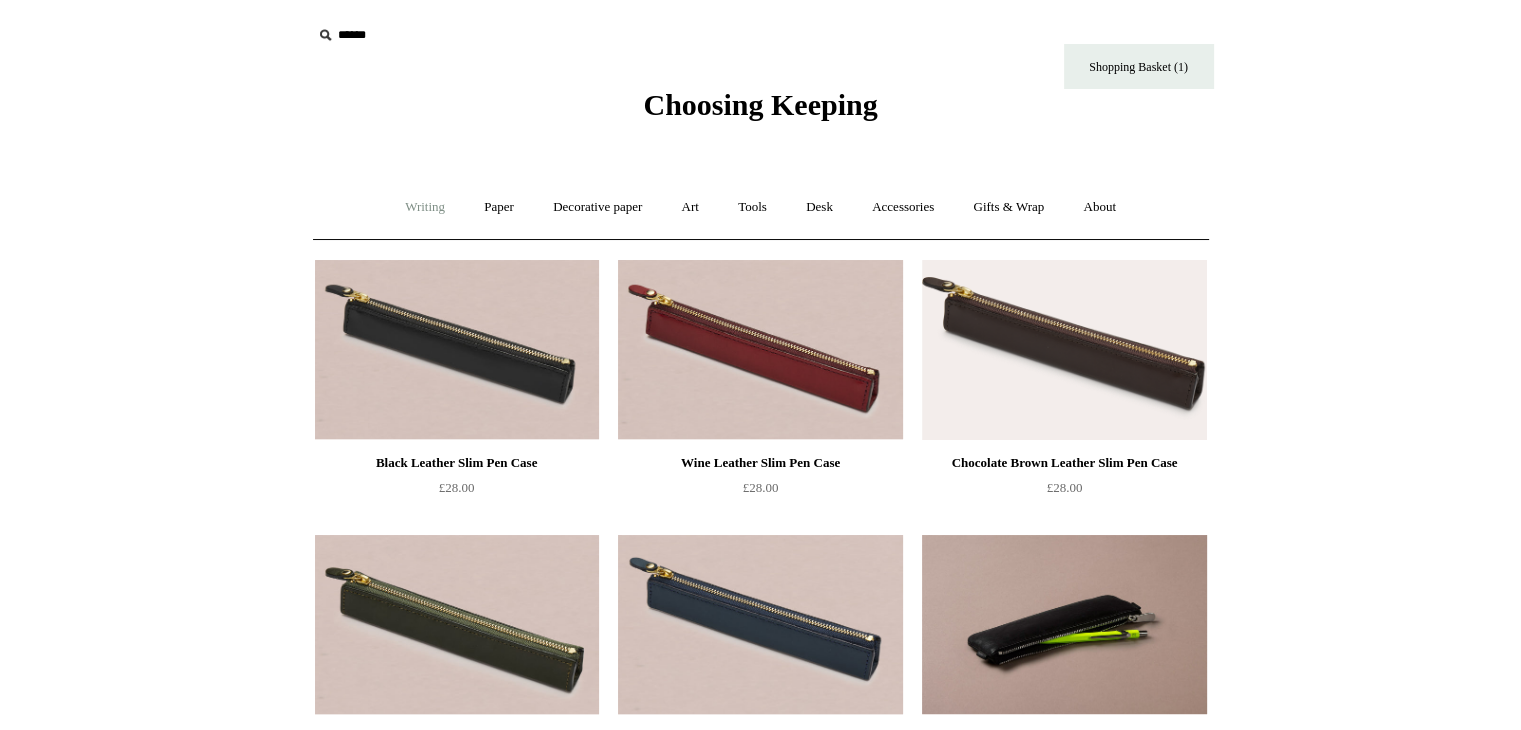 click on "Writing +" at bounding box center (425, 207) 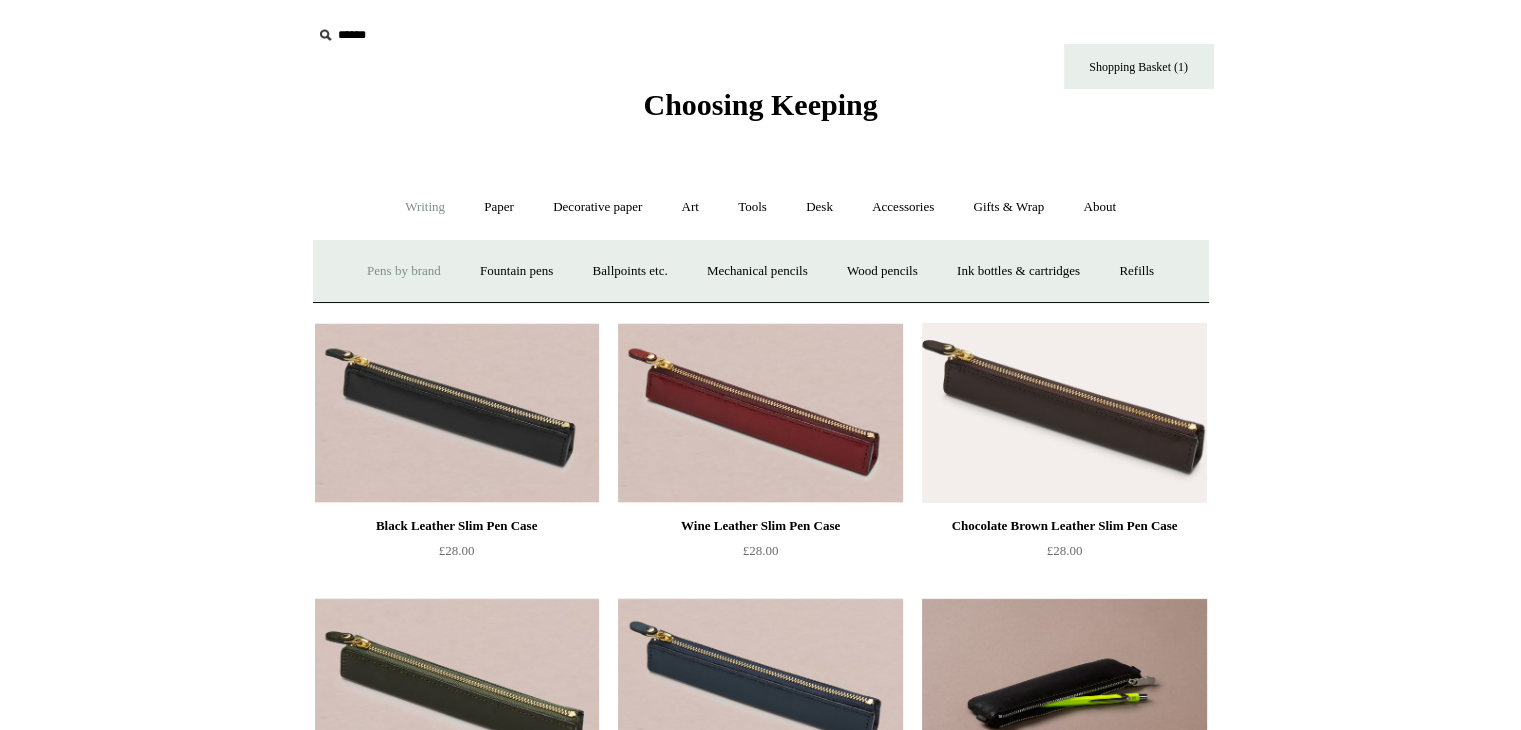 click on "Pens by brand +" at bounding box center (404, 271) 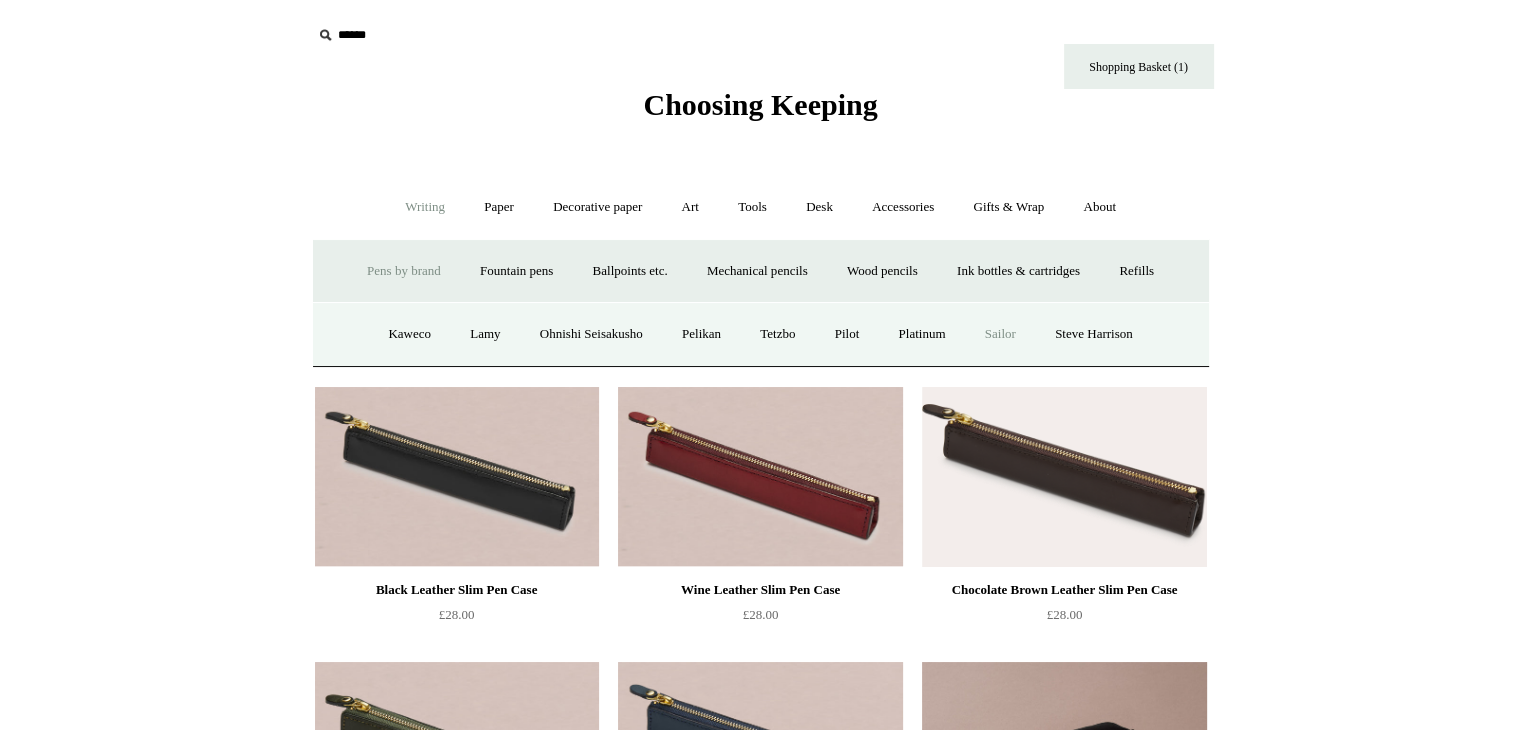 click on "Sailor" at bounding box center (1000, 334) 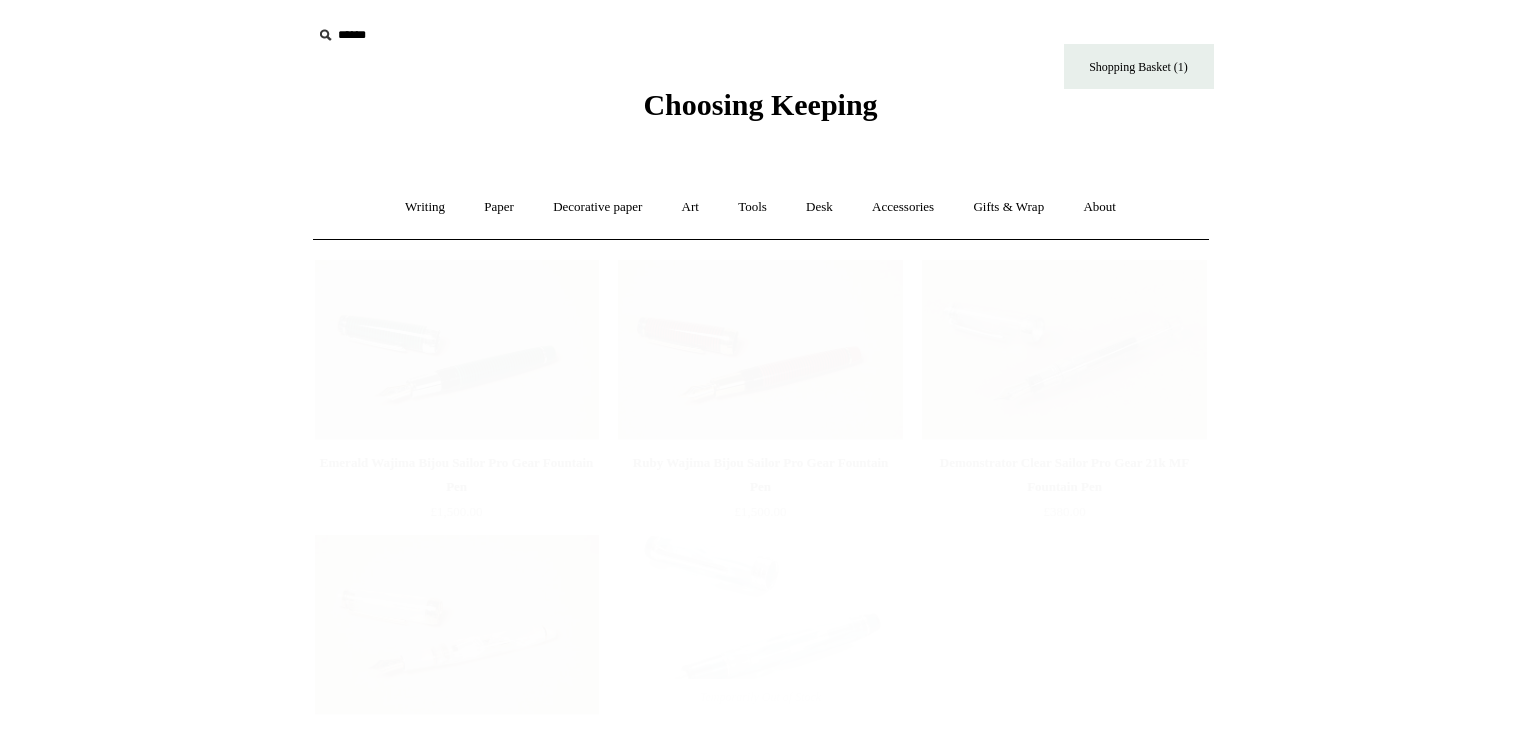 scroll, scrollTop: 0, scrollLeft: 0, axis: both 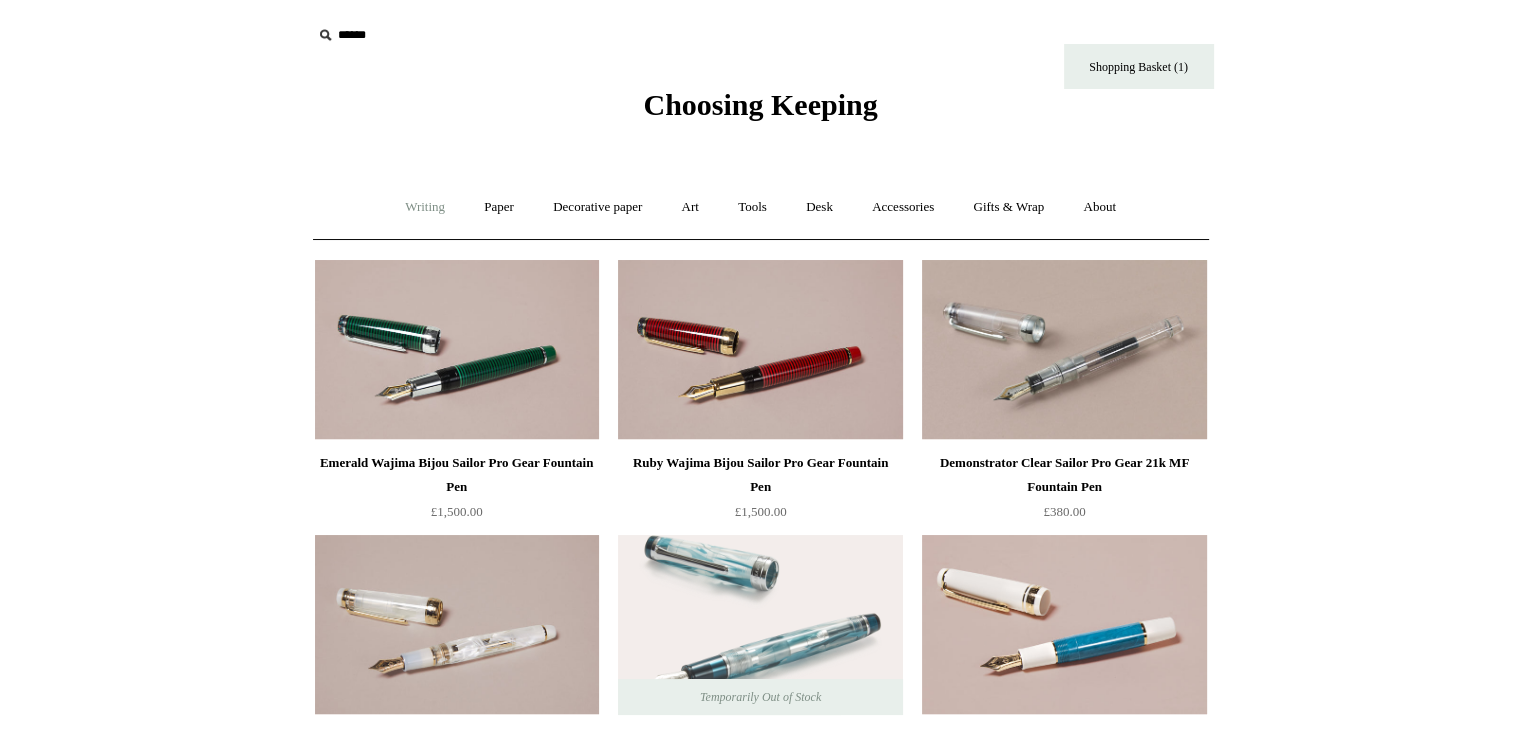 click on "Writing +" at bounding box center [425, 207] 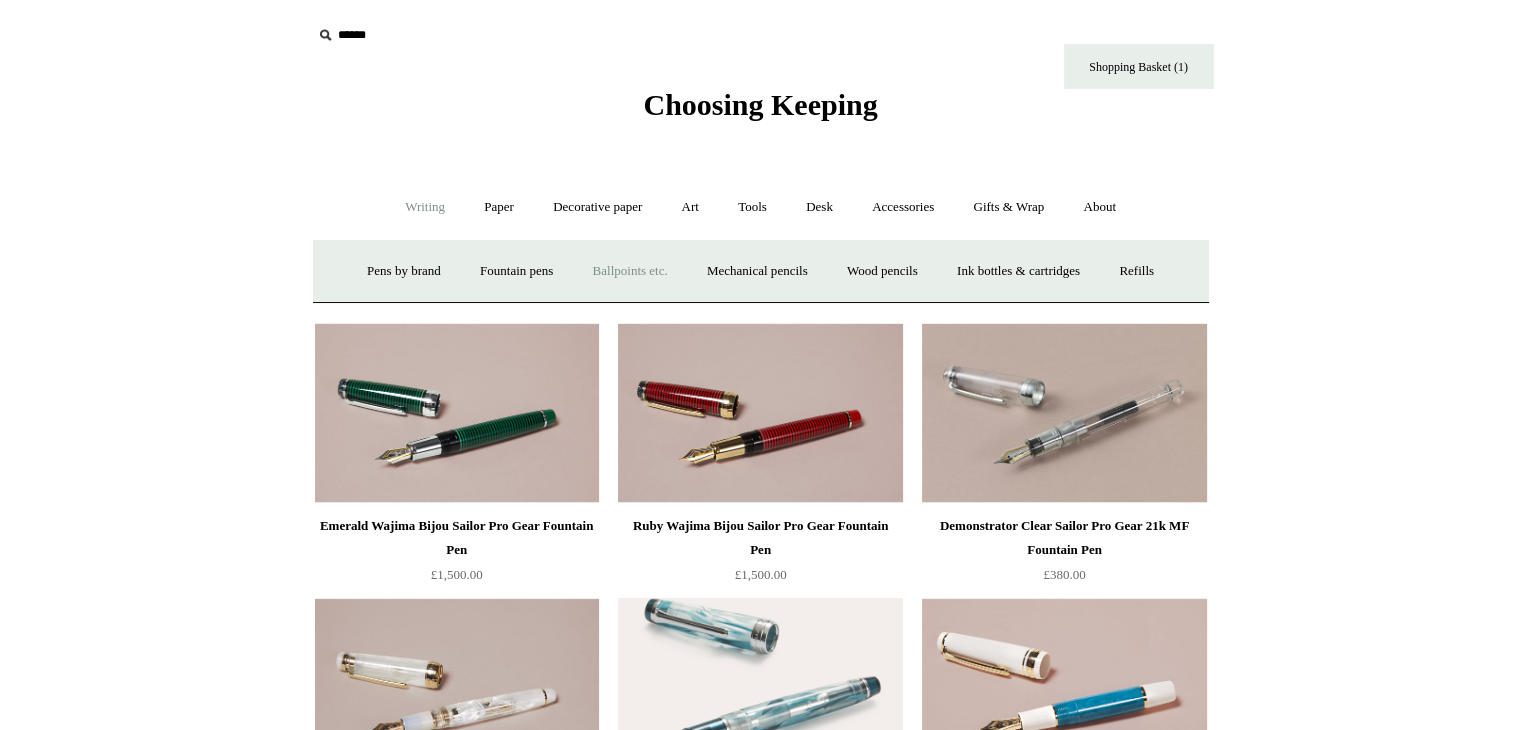 click on "Ballpoints etc. +" at bounding box center (630, 271) 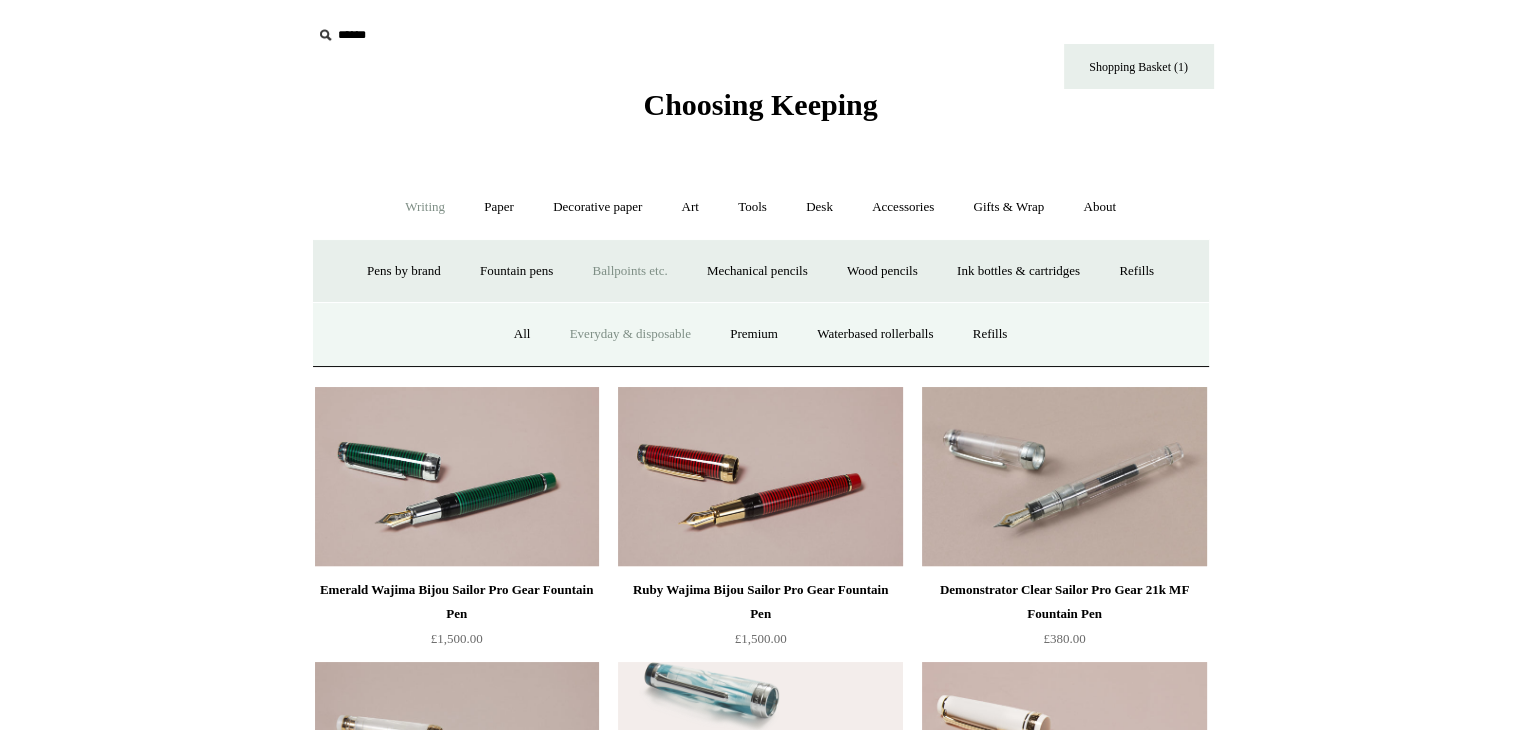 click on "Everyday & disposable" at bounding box center [630, 334] 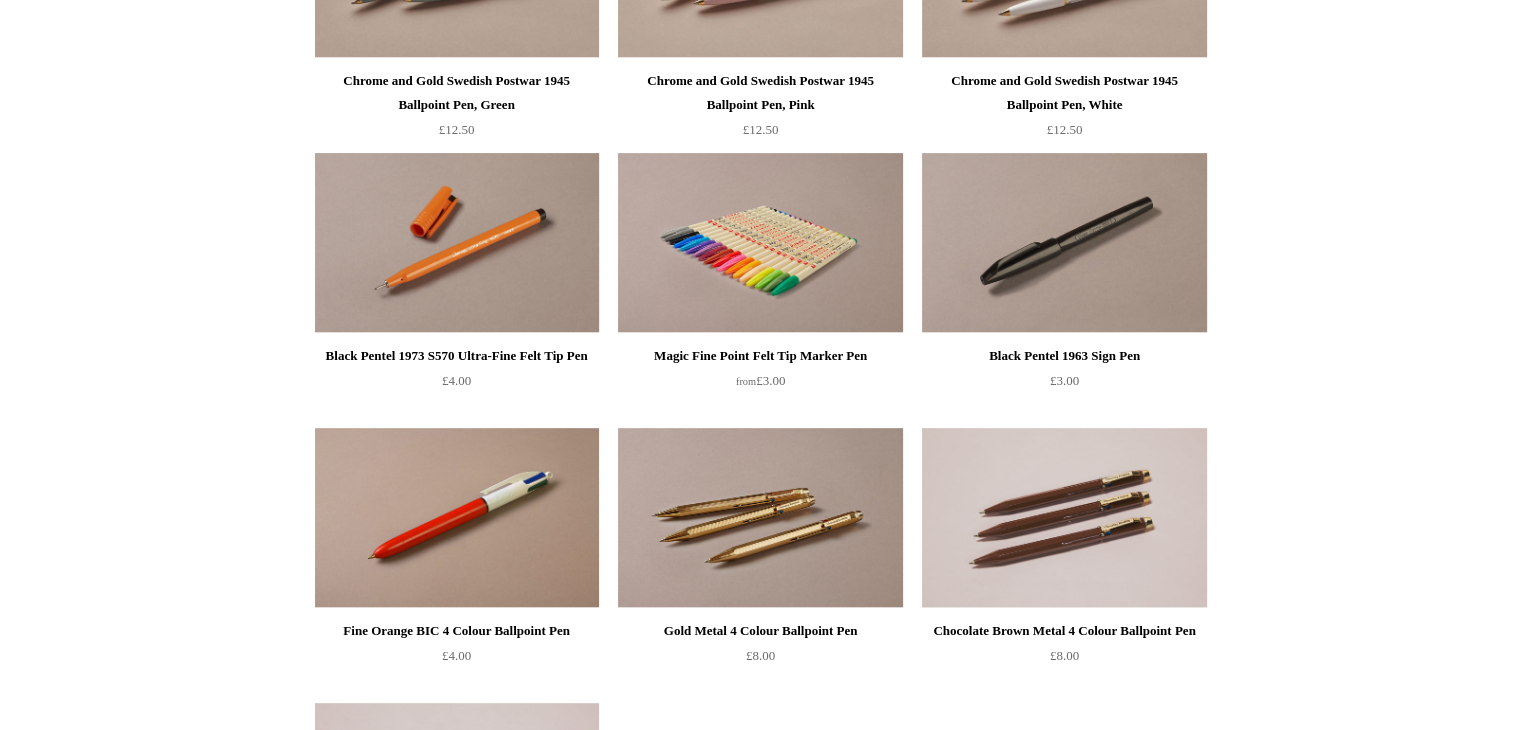 scroll, scrollTop: 927, scrollLeft: 0, axis: vertical 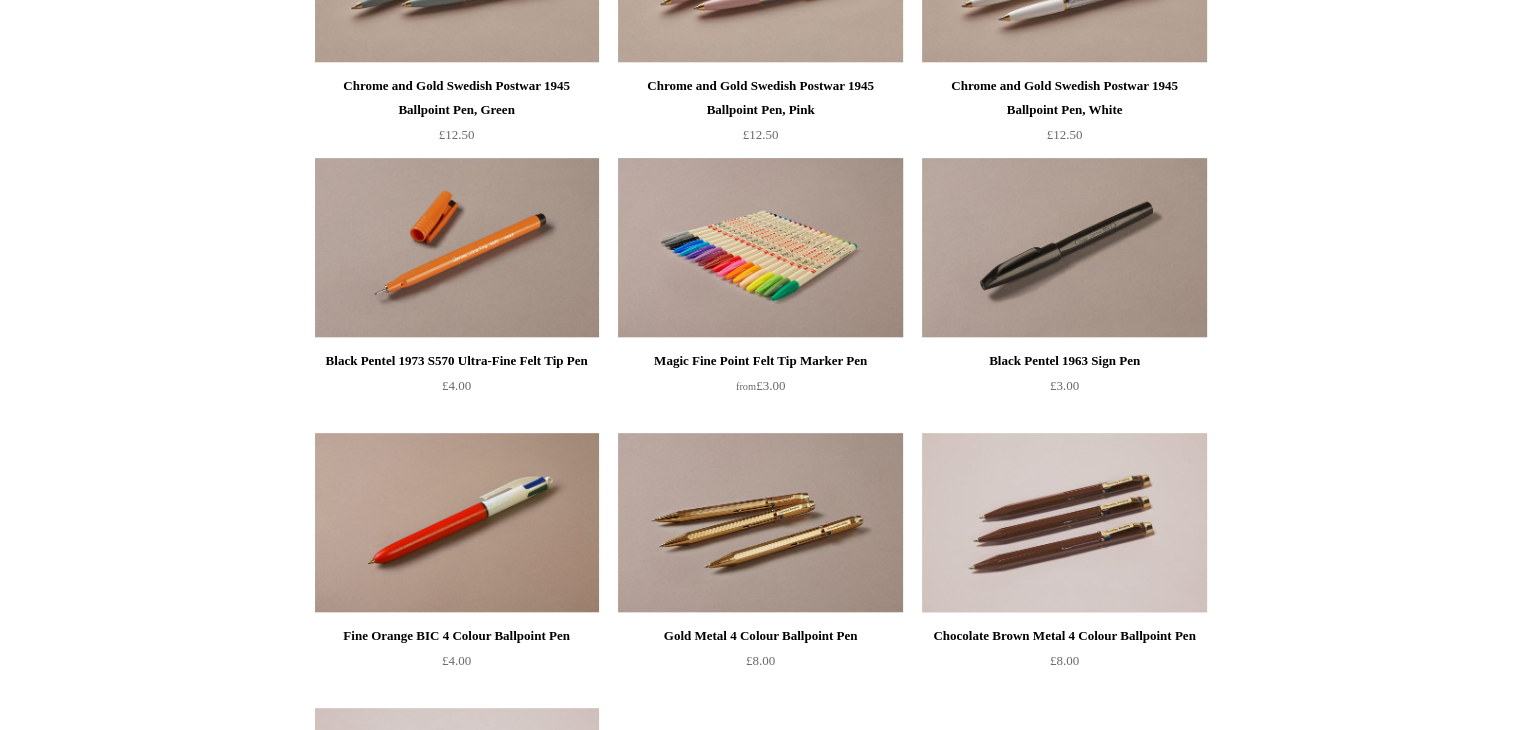 click at bounding box center [760, 248] 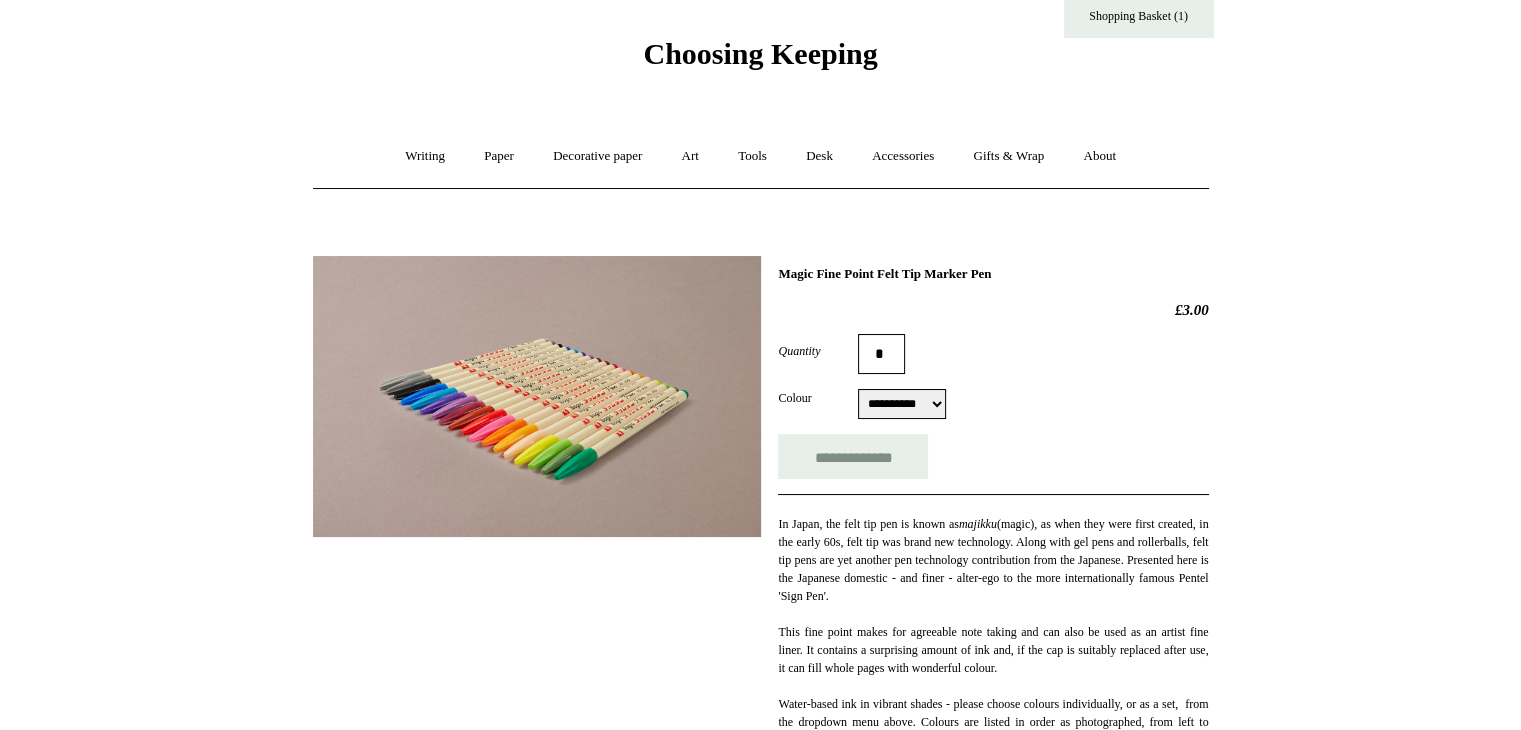 scroll, scrollTop: 0, scrollLeft: 0, axis: both 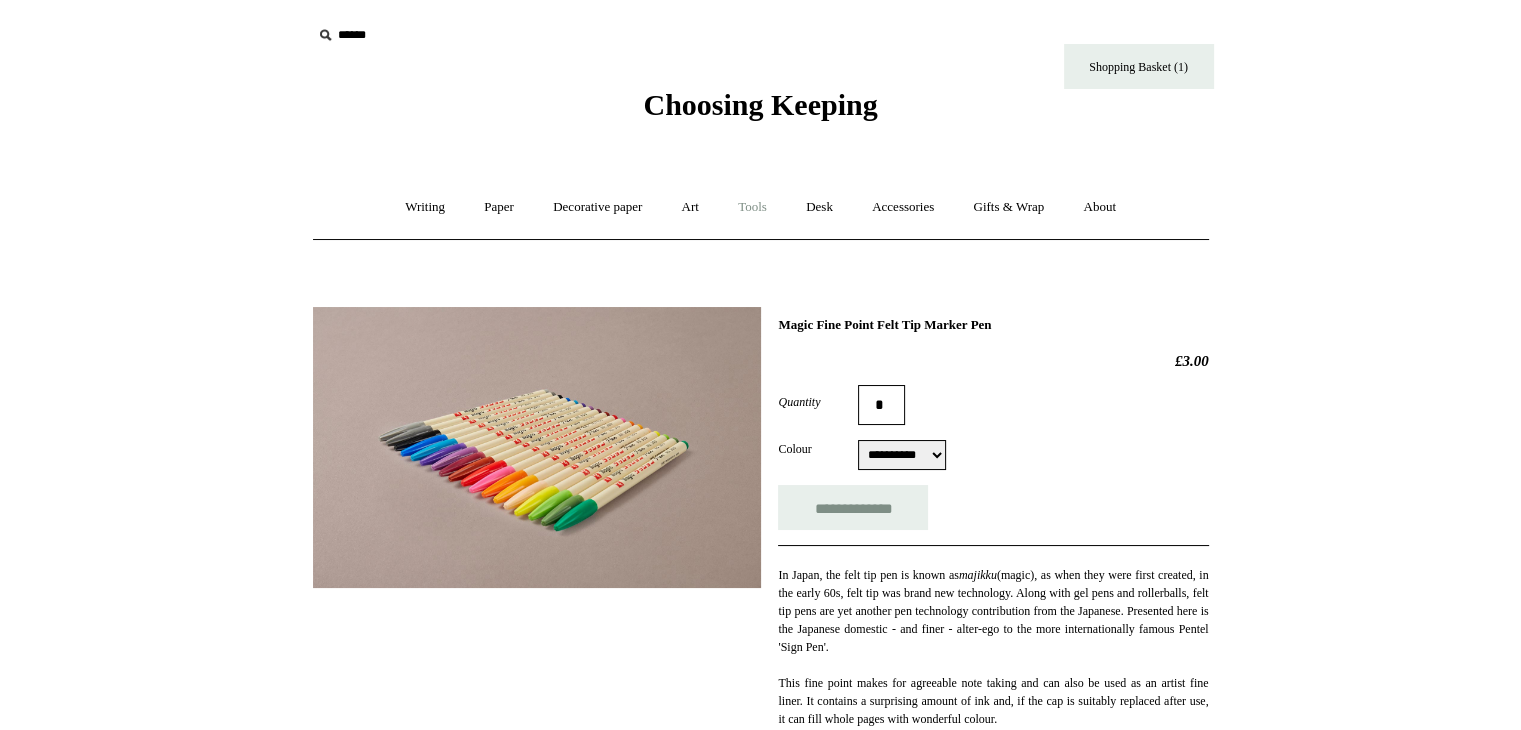click on "Tools +" at bounding box center (752, 207) 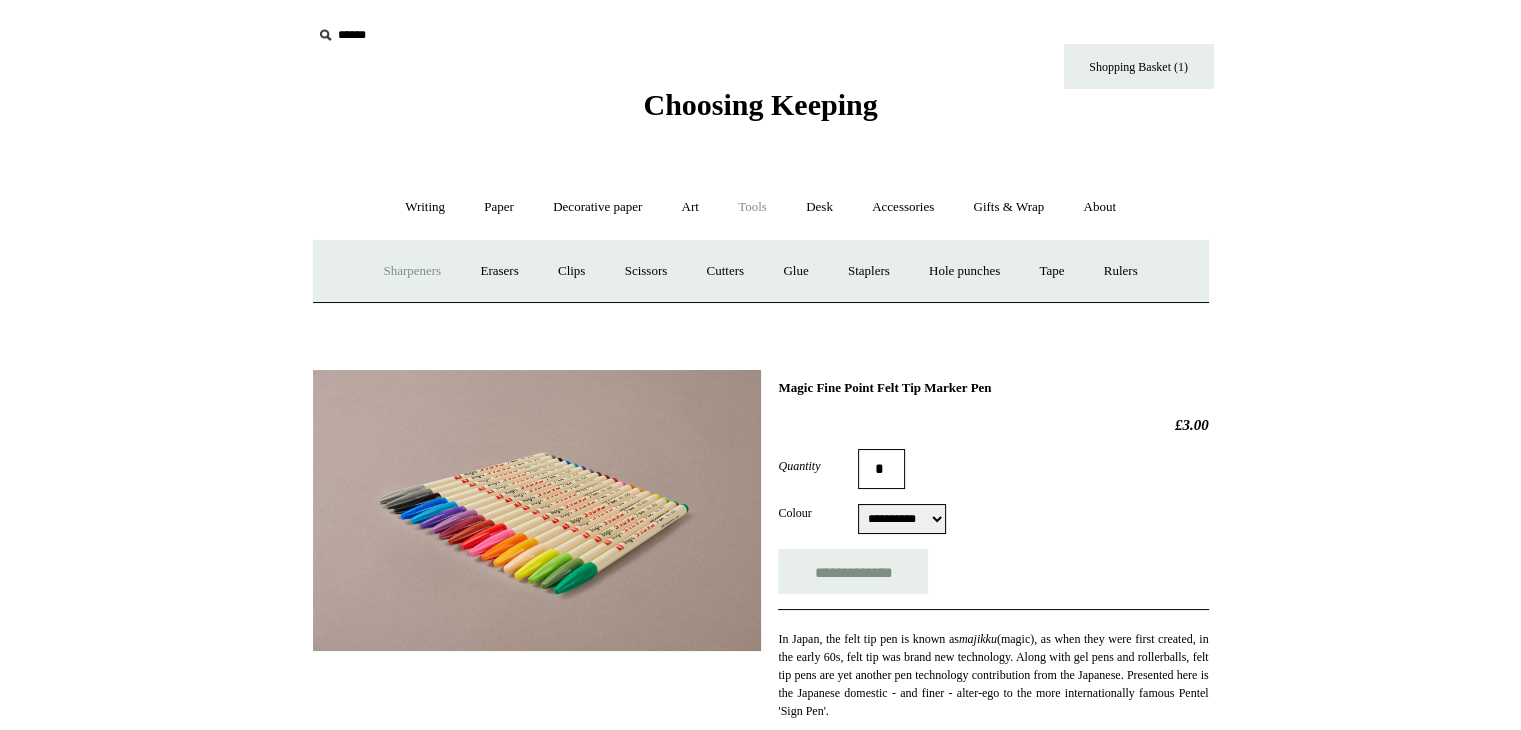 click on "Sharpeners" at bounding box center (412, 271) 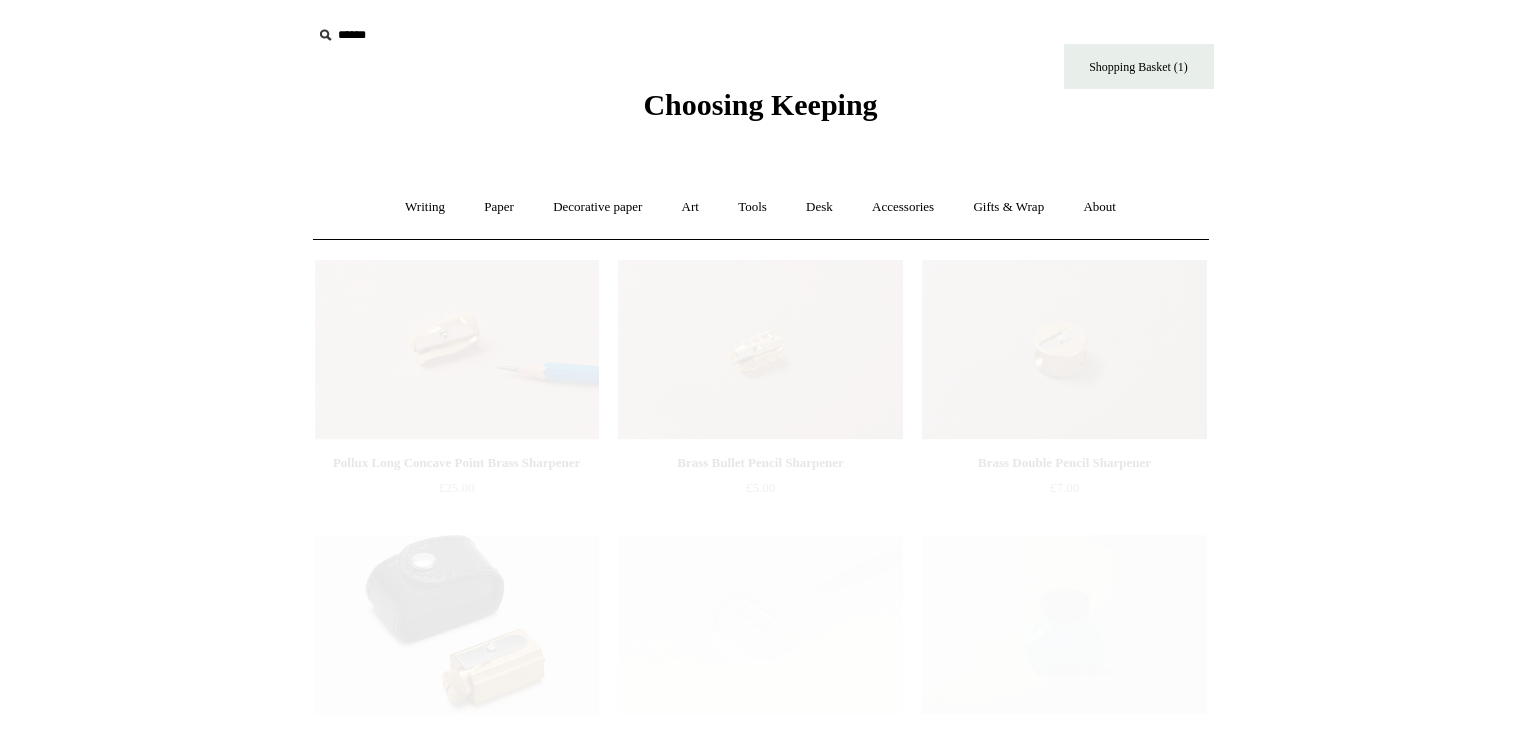 scroll, scrollTop: 0, scrollLeft: 0, axis: both 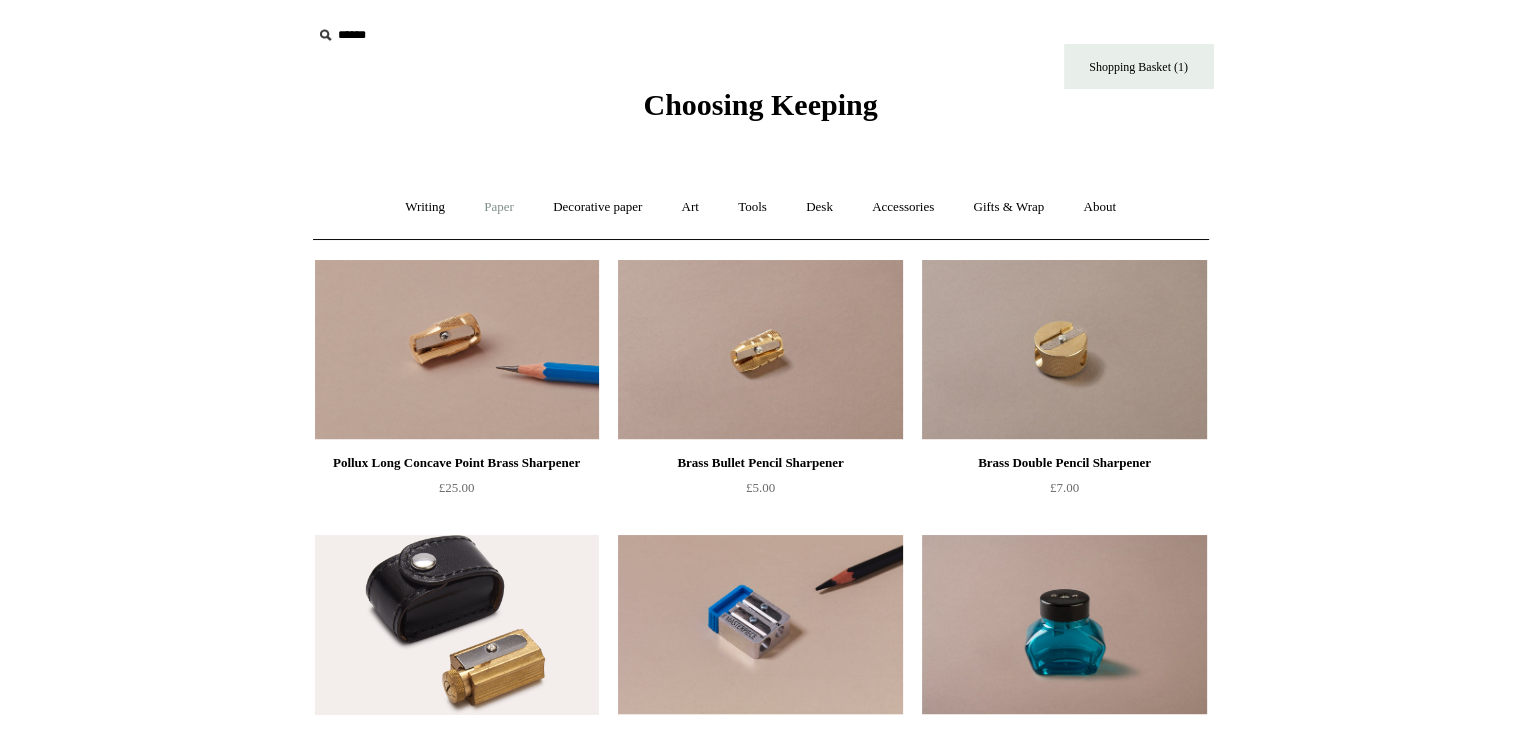 click on "Paper +" at bounding box center (499, 207) 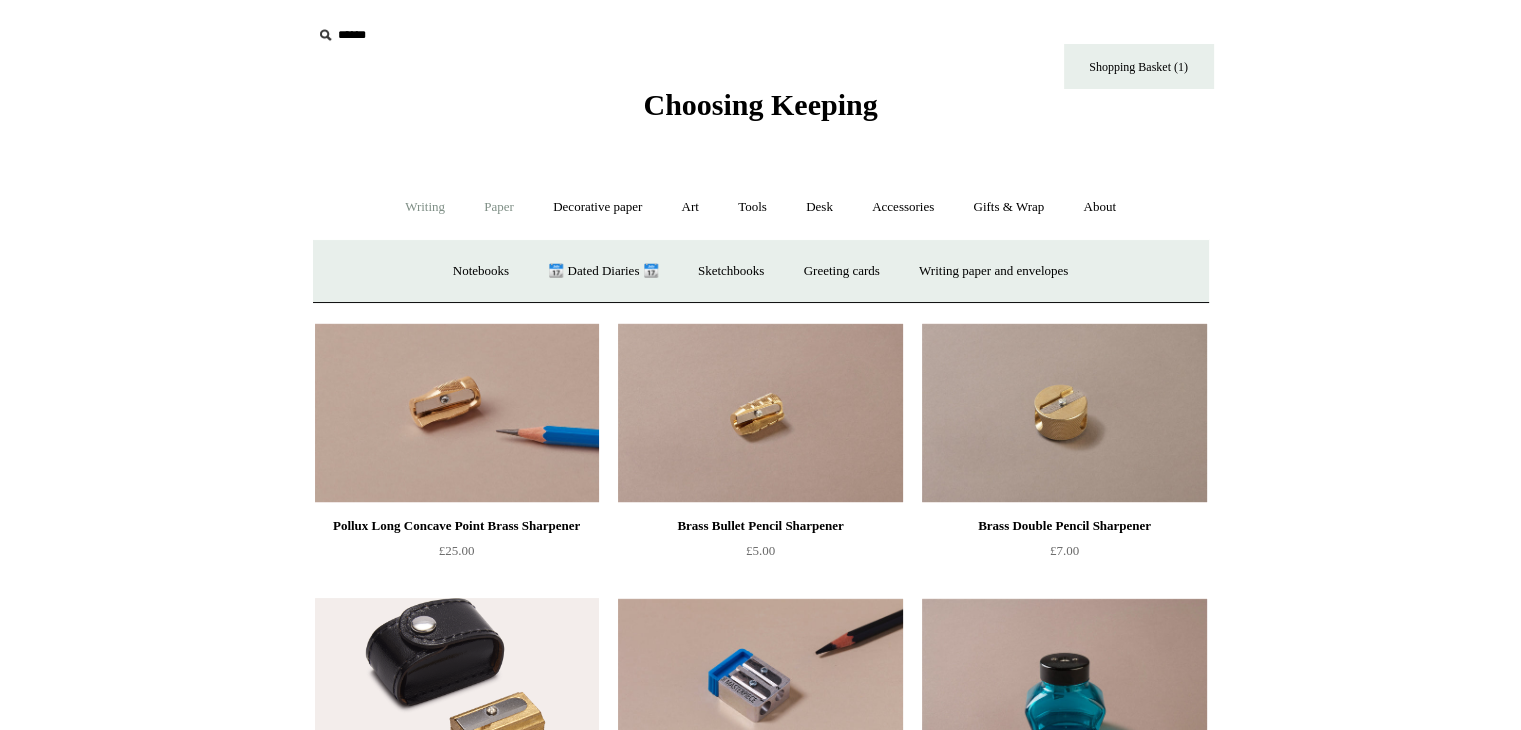 click on "Writing +" at bounding box center [425, 207] 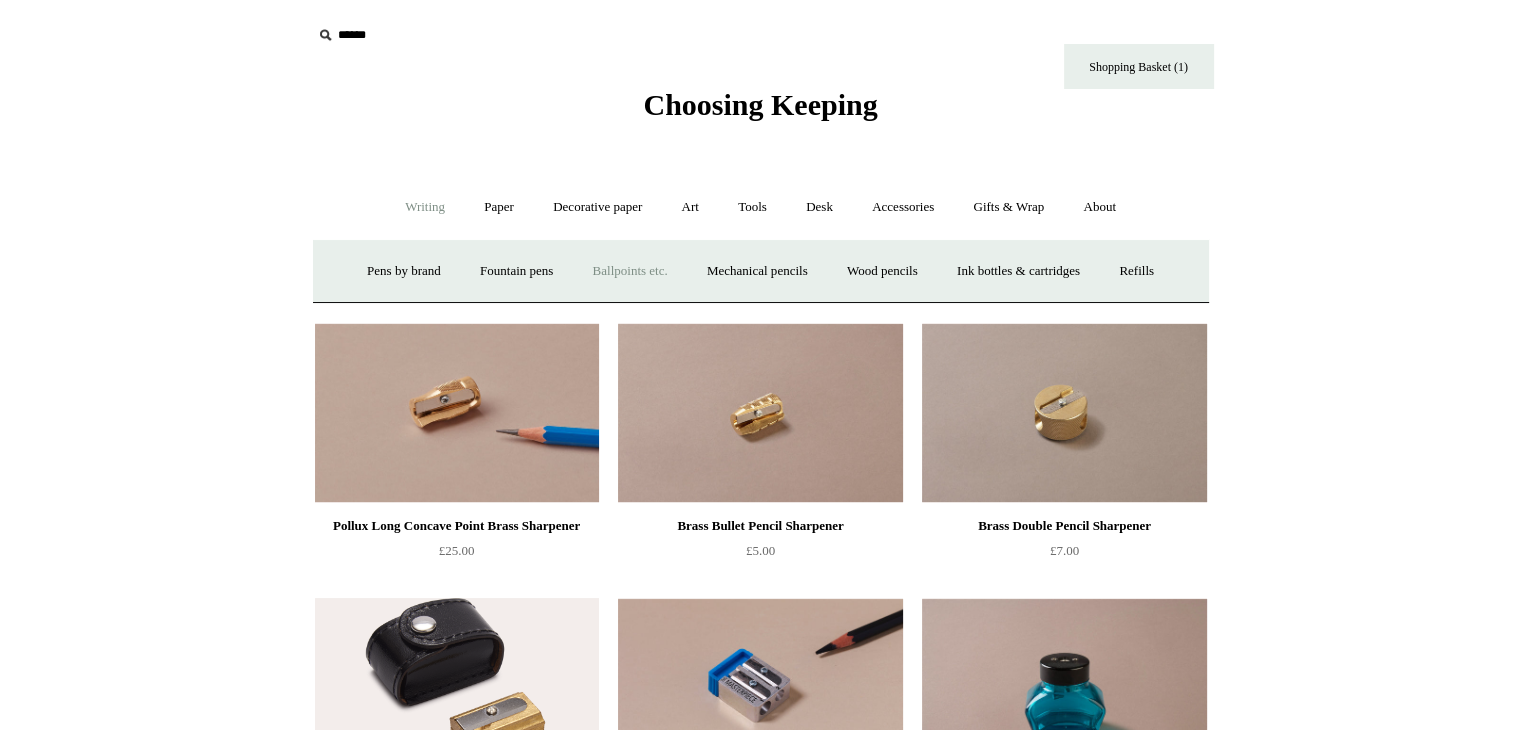 click on "Ballpoints etc. +" at bounding box center [630, 271] 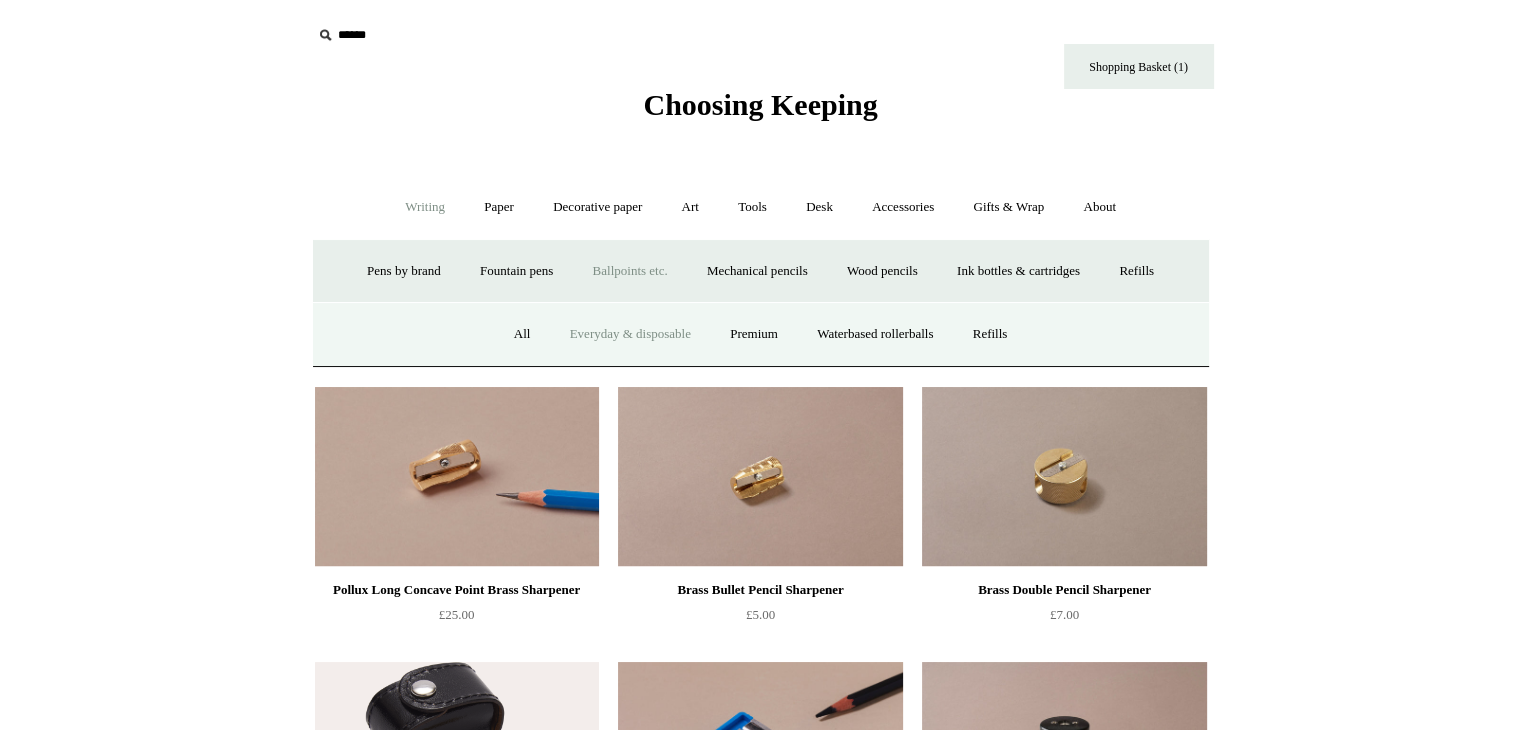 click on "Everyday & disposable" at bounding box center [630, 334] 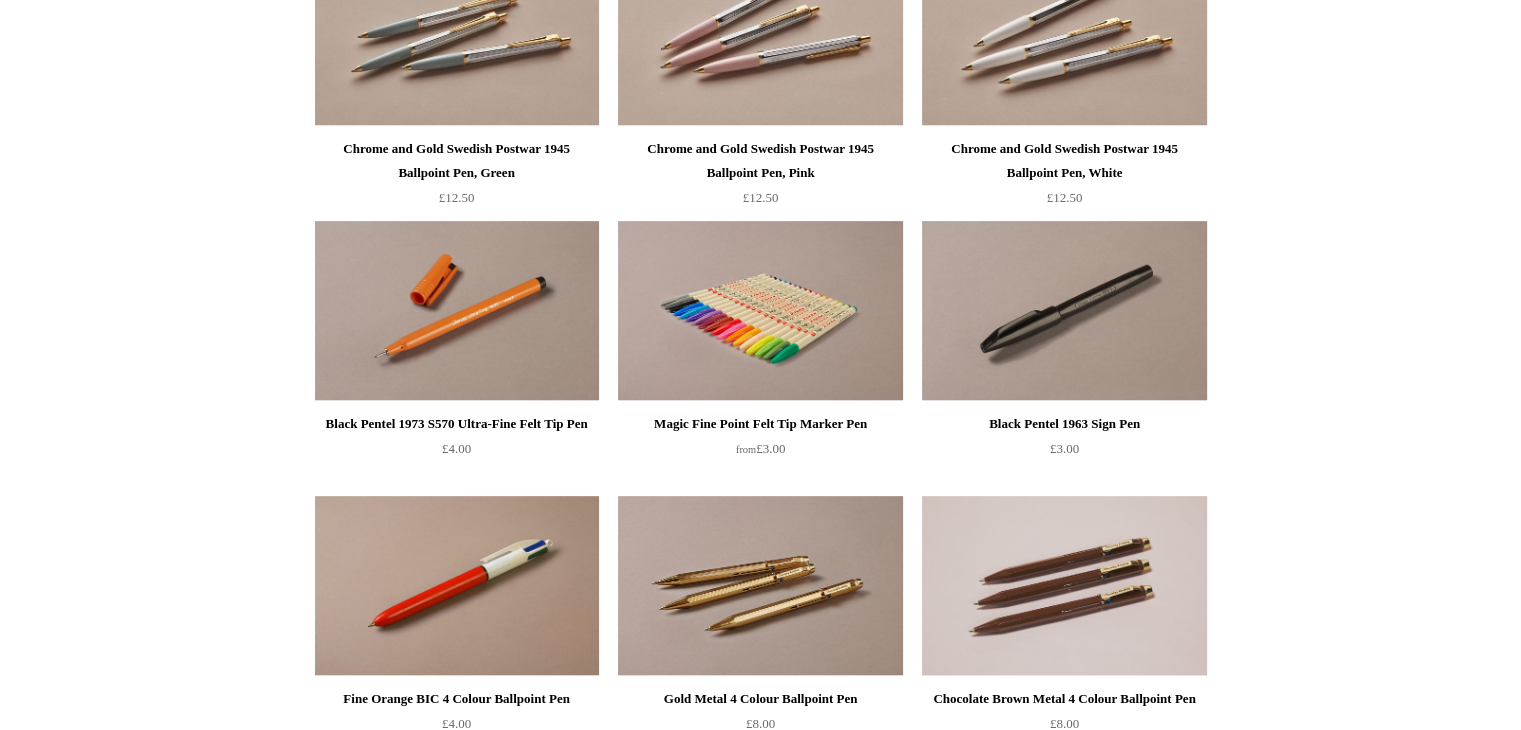 scroll, scrollTop: 848, scrollLeft: 0, axis: vertical 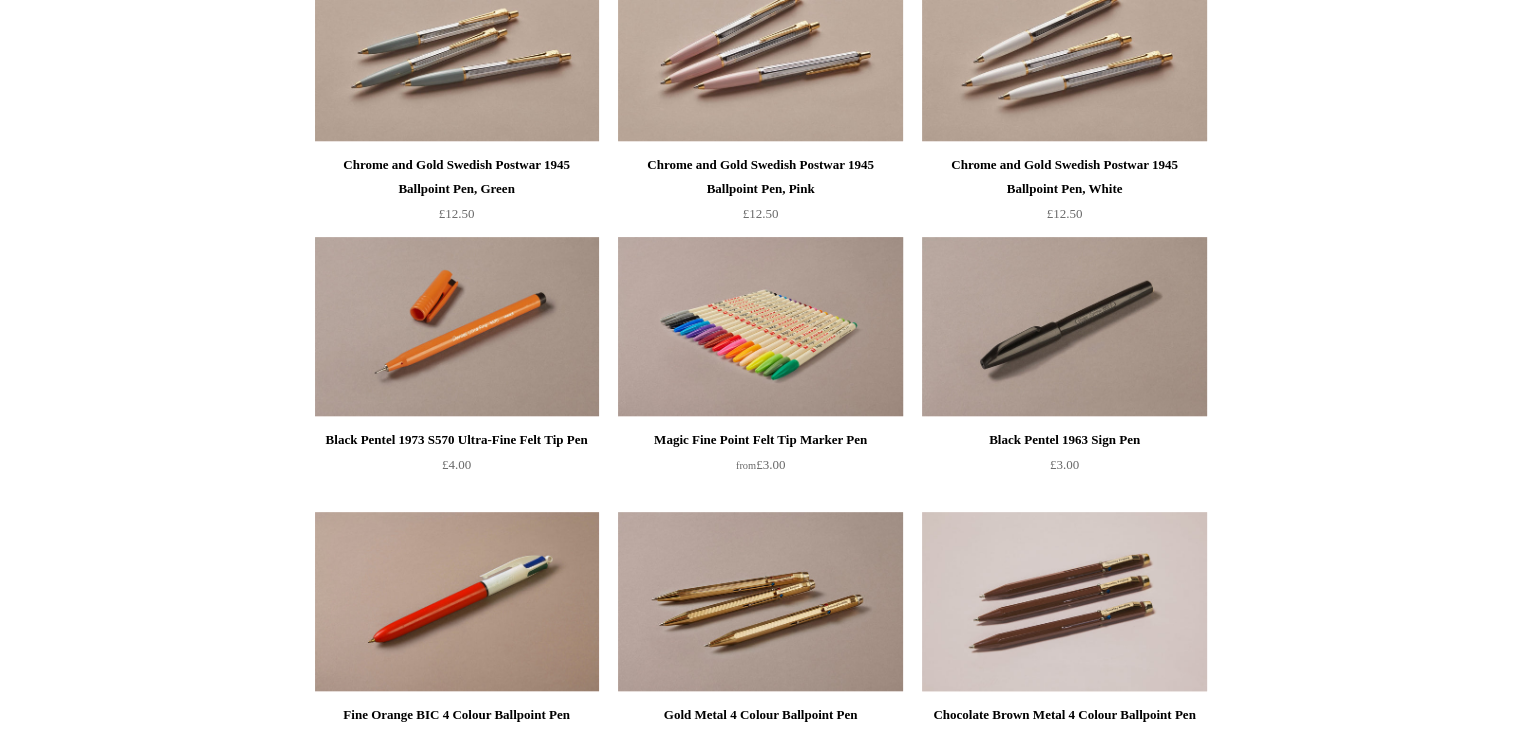 click at bounding box center (760, 327) 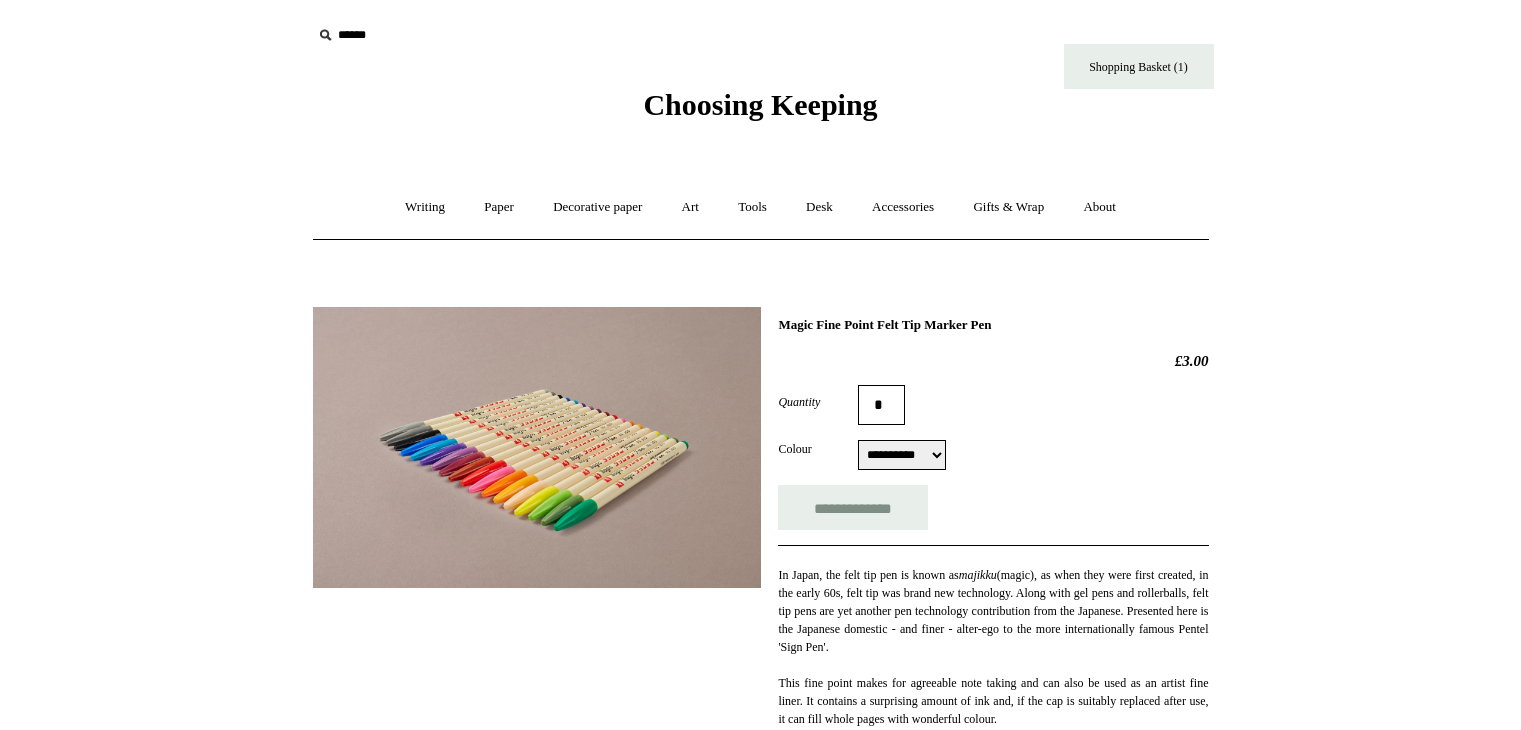 scroll, scrollTop: 0, scrollLeft: 0, axis: both 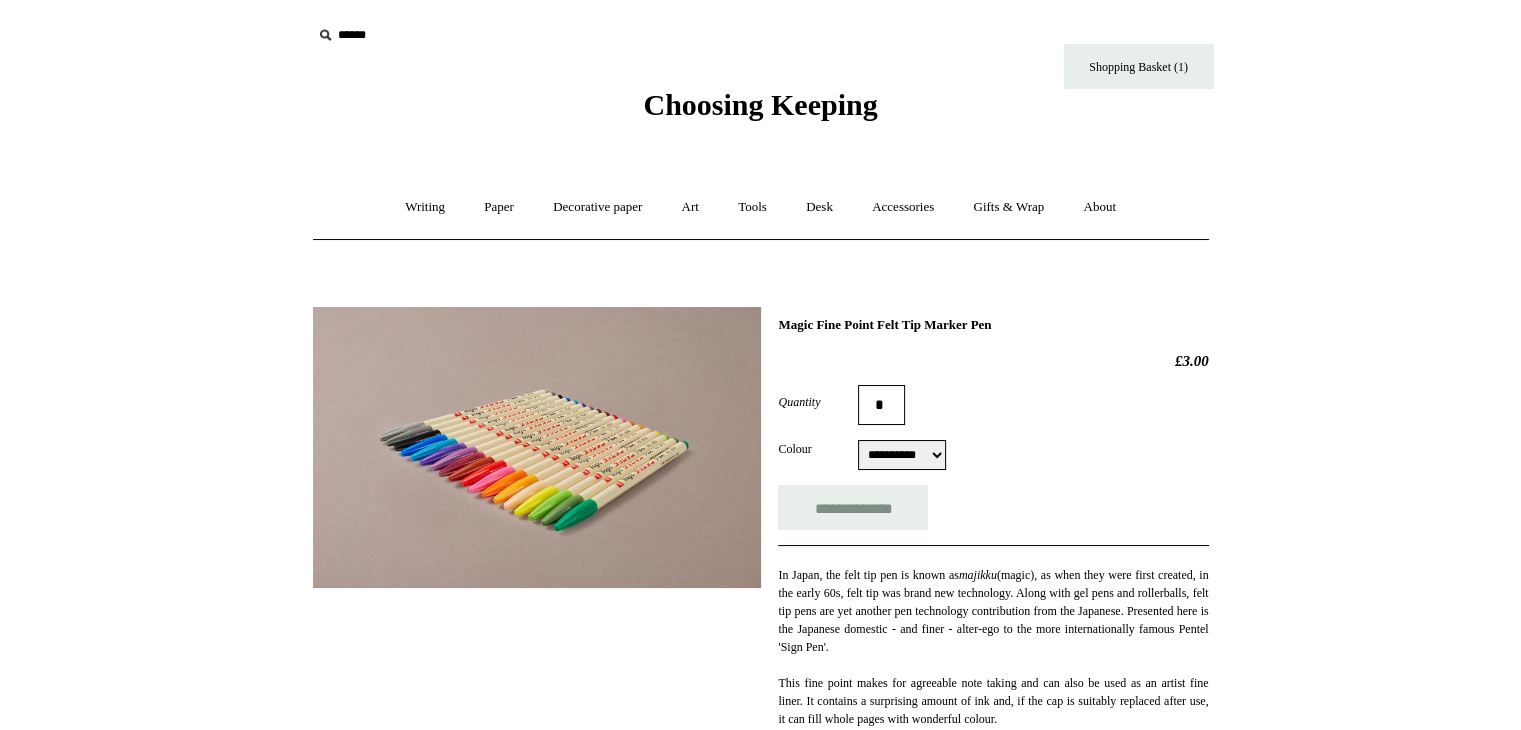 click on "**********" at bounding box center [902, 455] 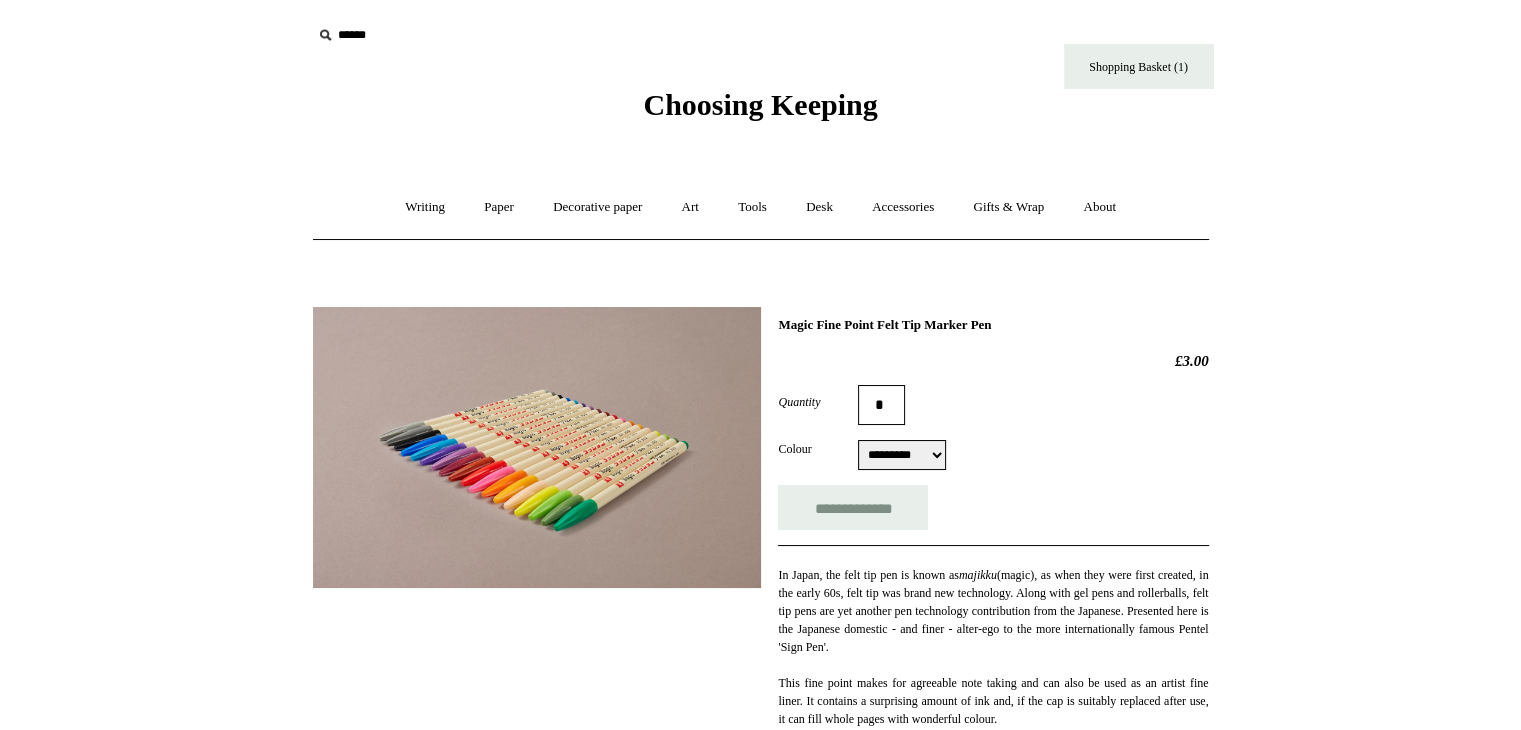 click on "**********" at bounding box center [902, 455] 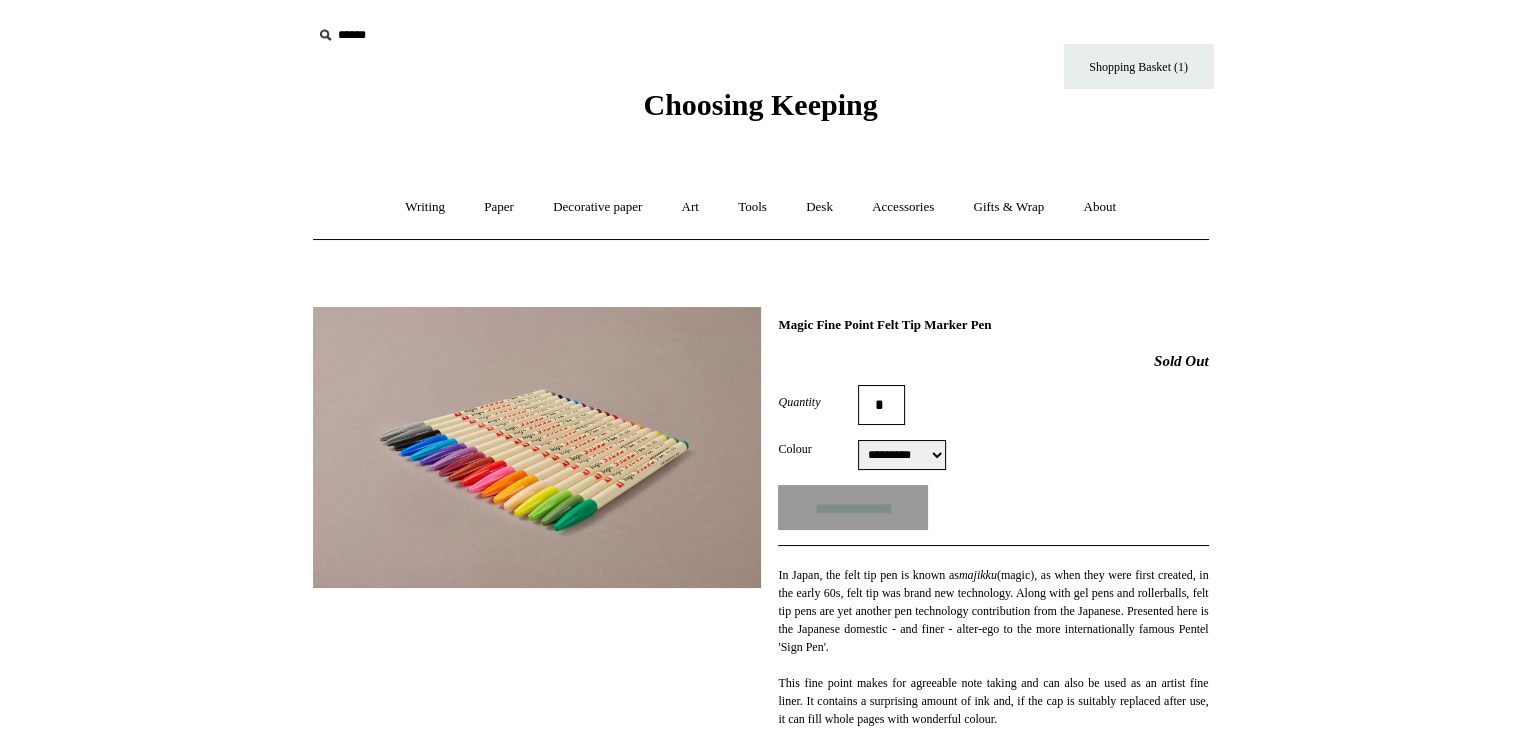 click on "**********" at bounding box center (902, 455) 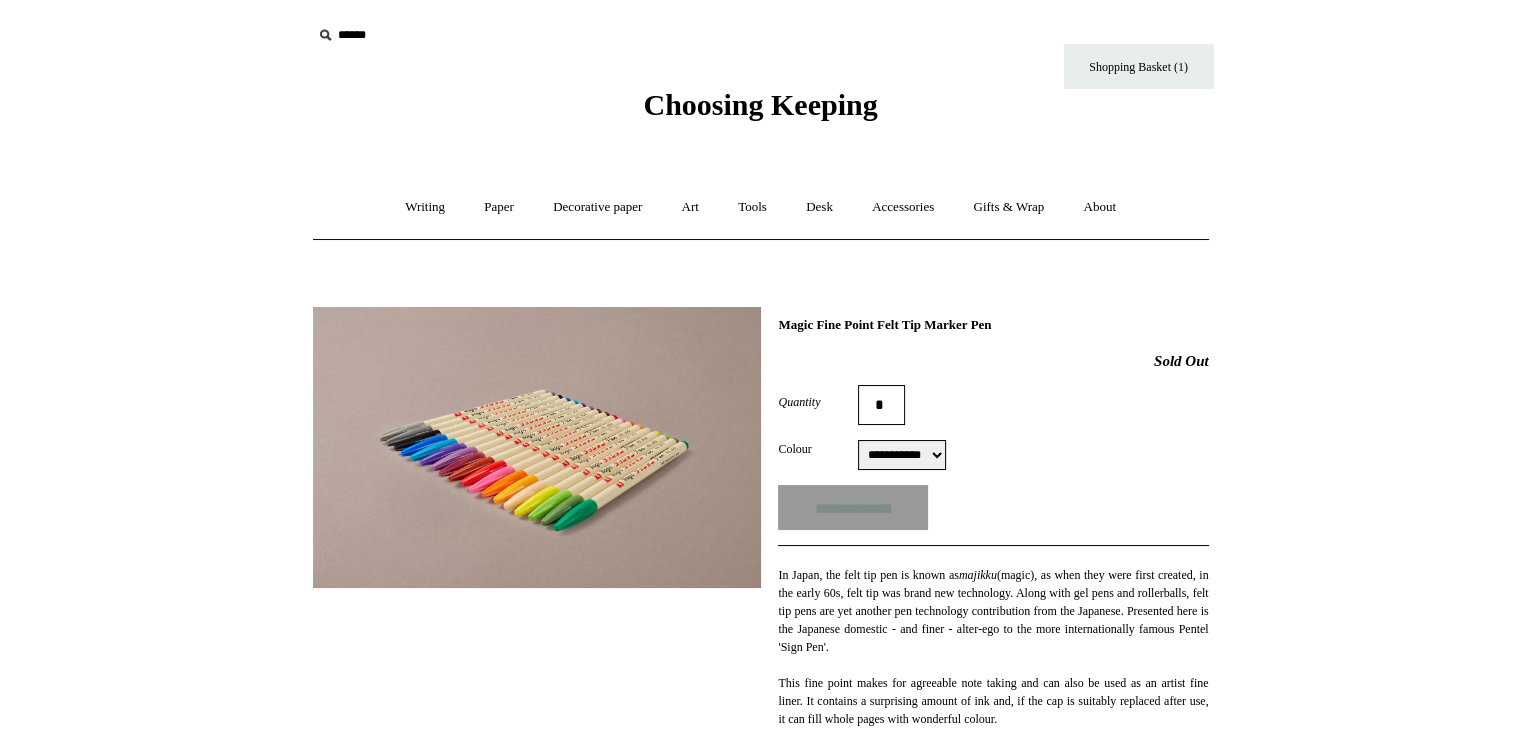 click on "**********" at bounding box center [902, 455] 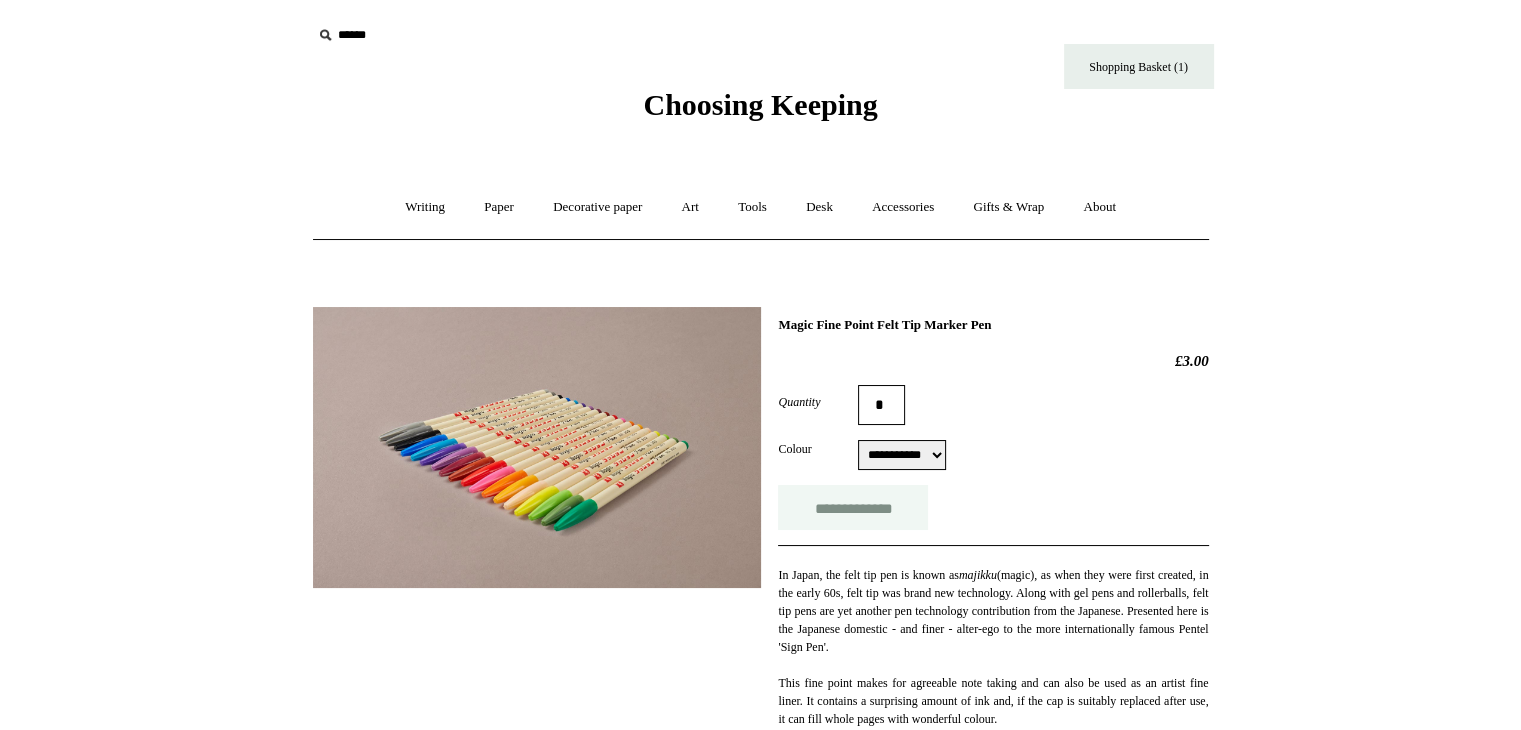 click on "**********" at bounding box center (853, 507) 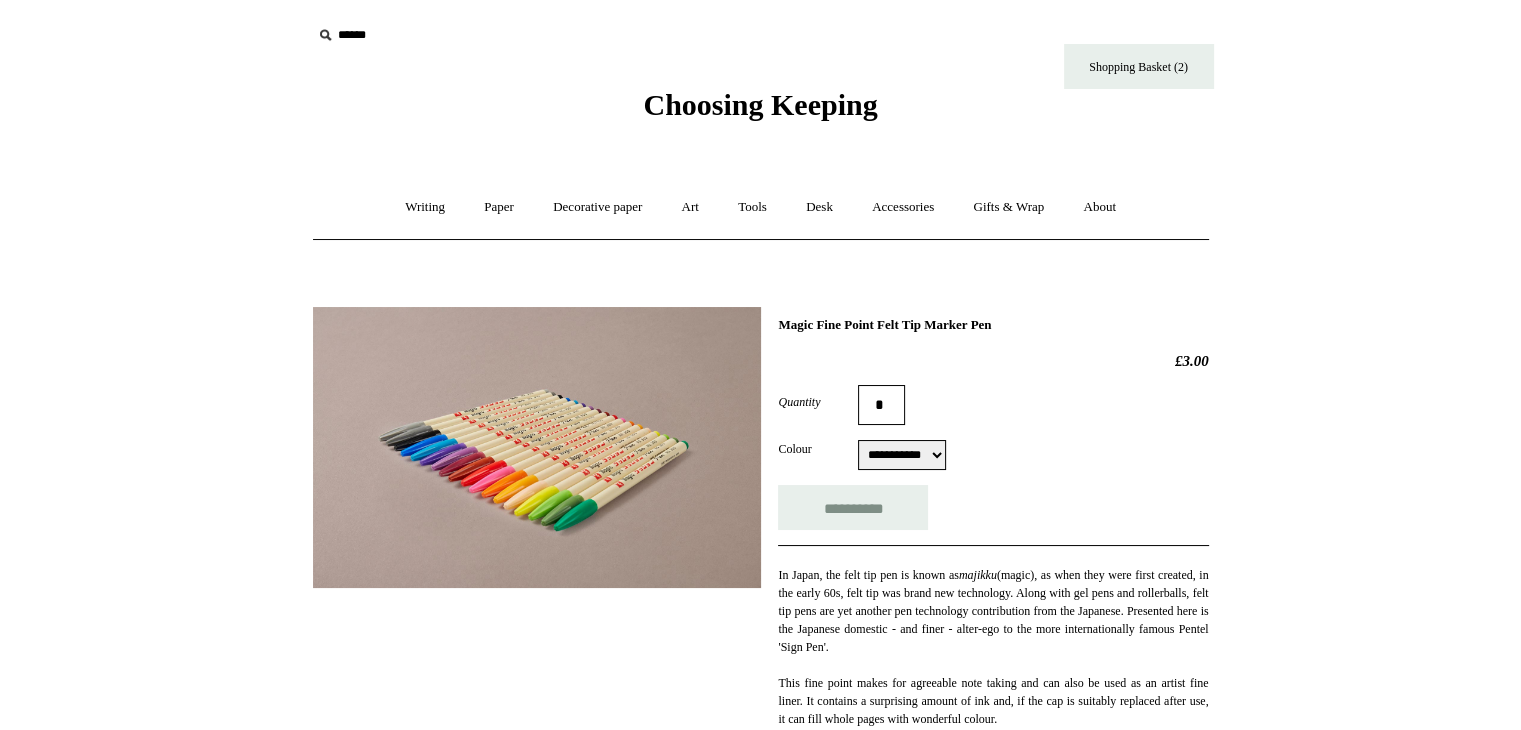 click on "**********" at bounding box center (902, 455) 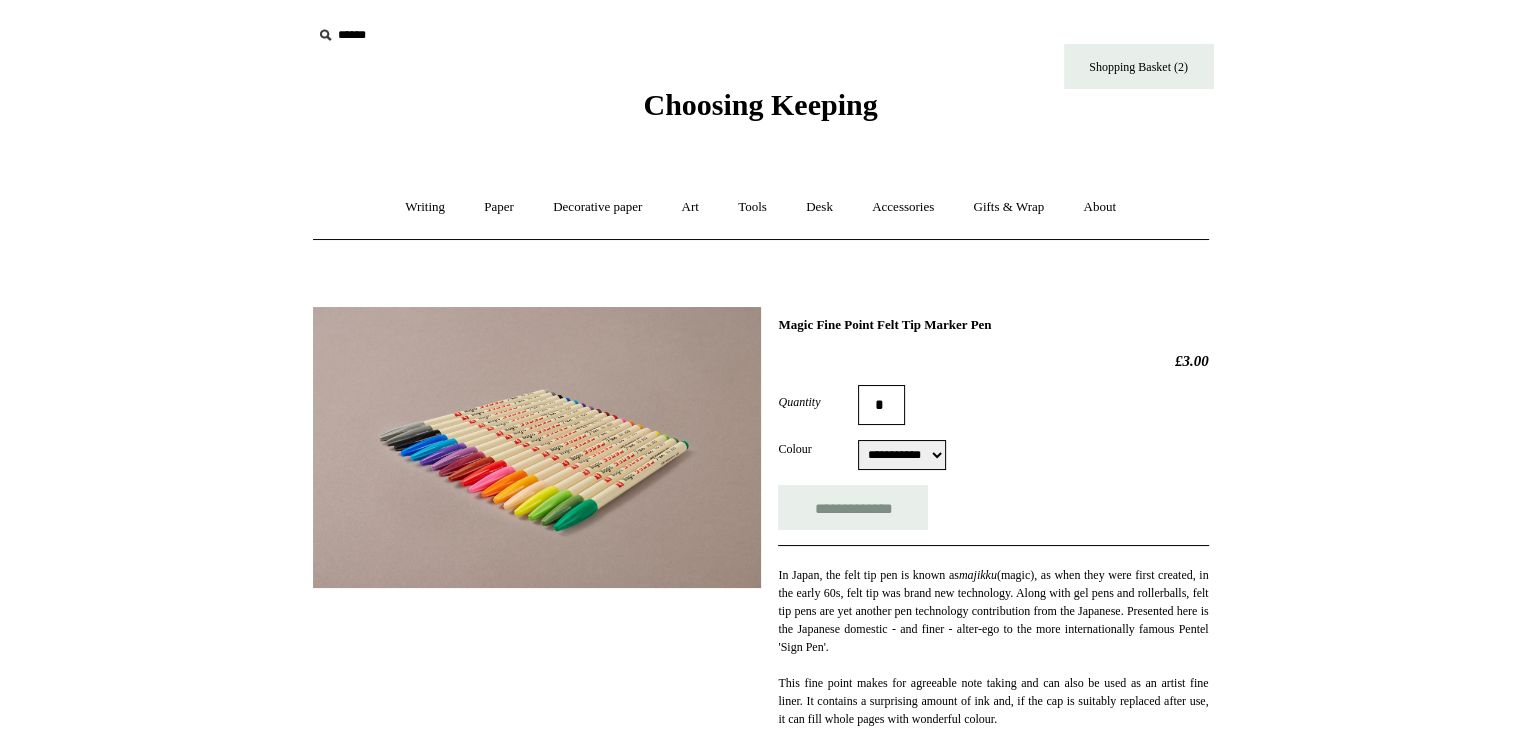 select on "*********" 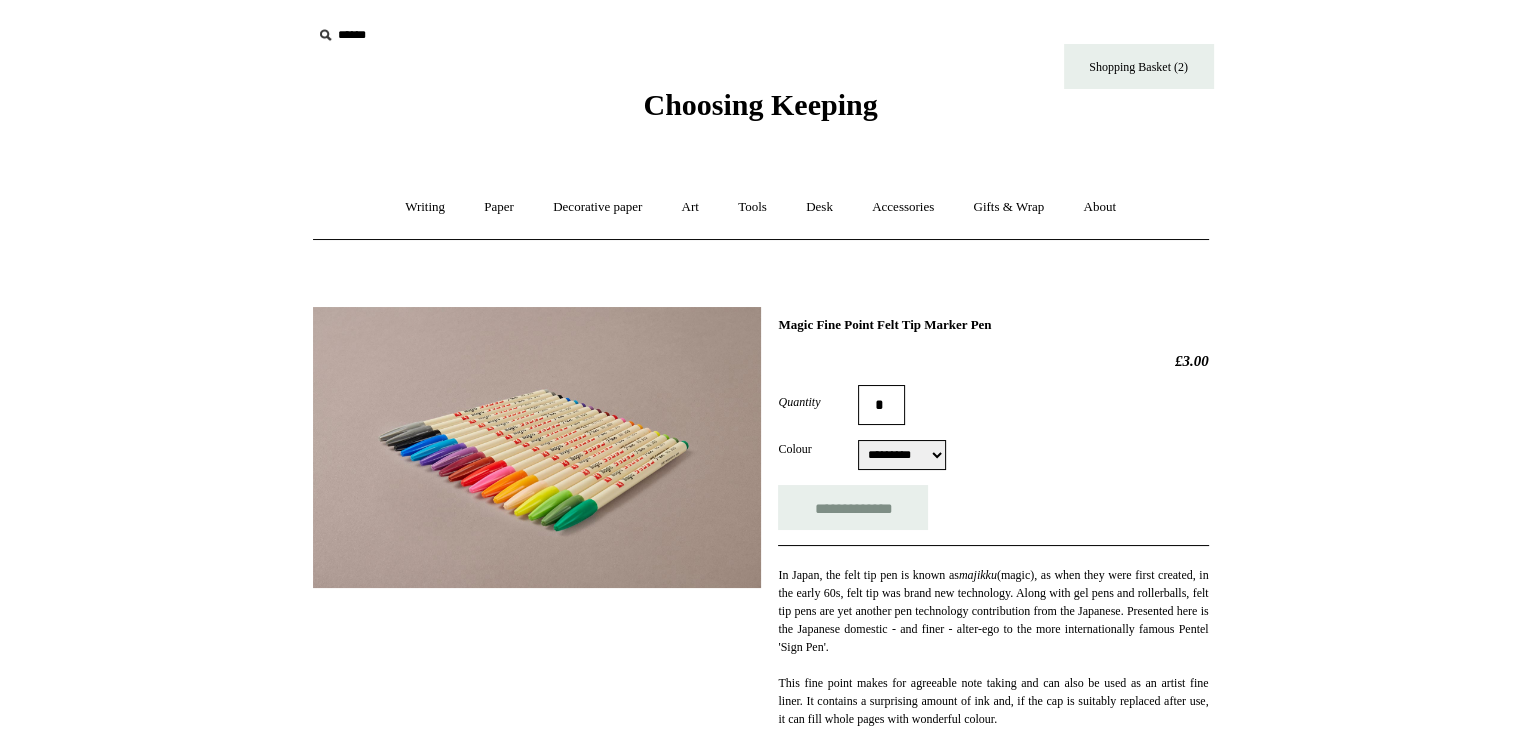 click on "**********" at bounding box center [902, 455] 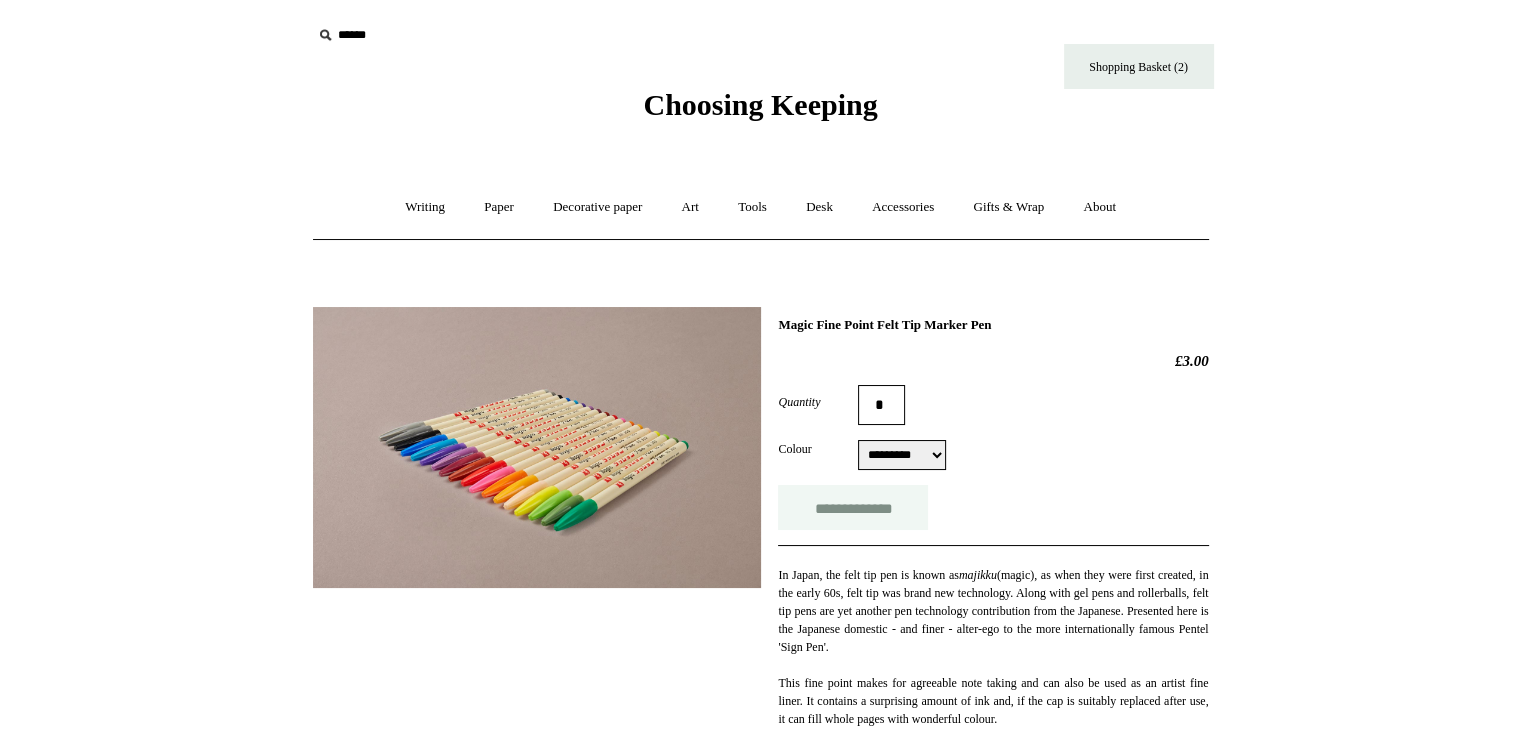 click on "**********" at bounding box center [853, 507] 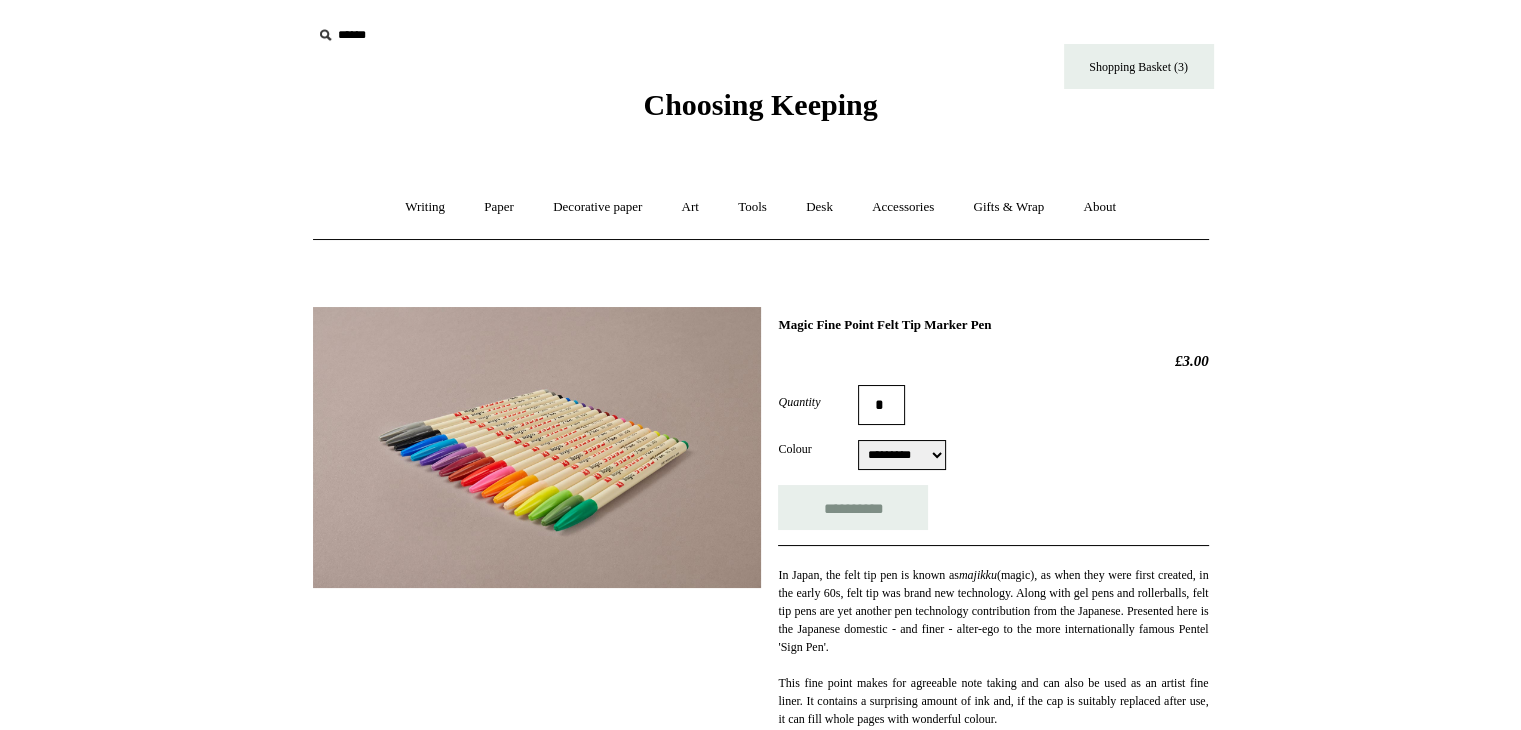 click on "**********" at bounding box center (902, 455) 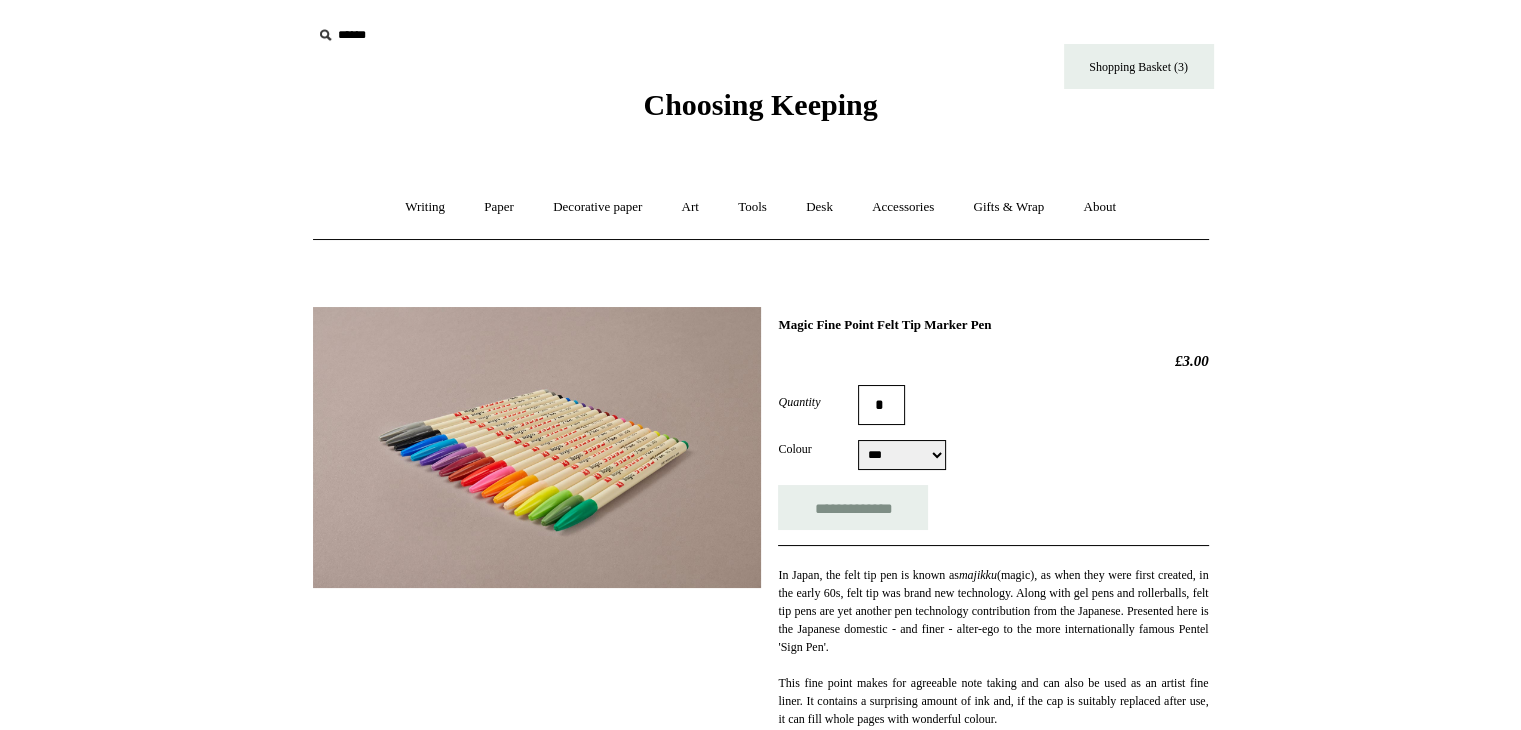 click on "**********" at bounding box center (902, 455) 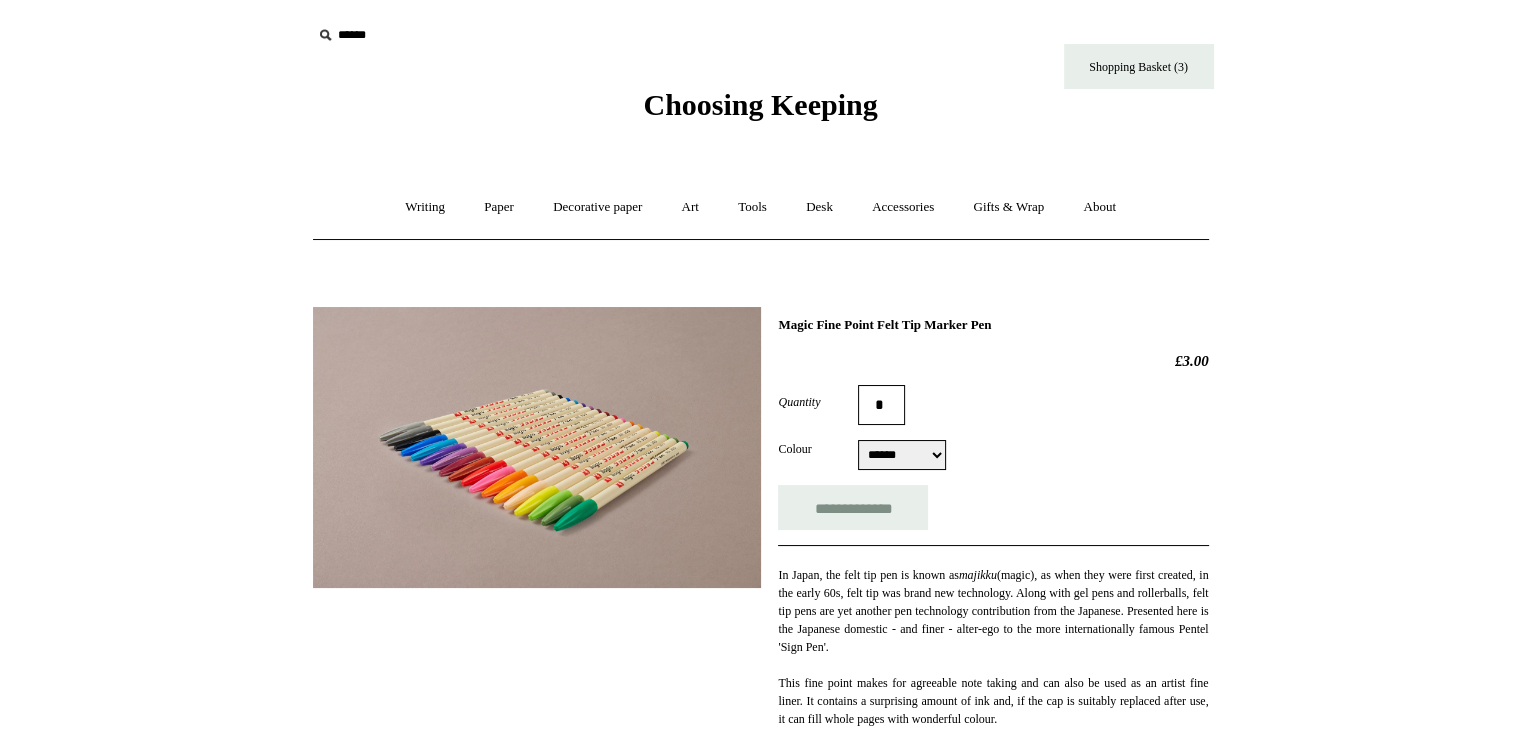 click on "**********" at bounding box center [902, 455] 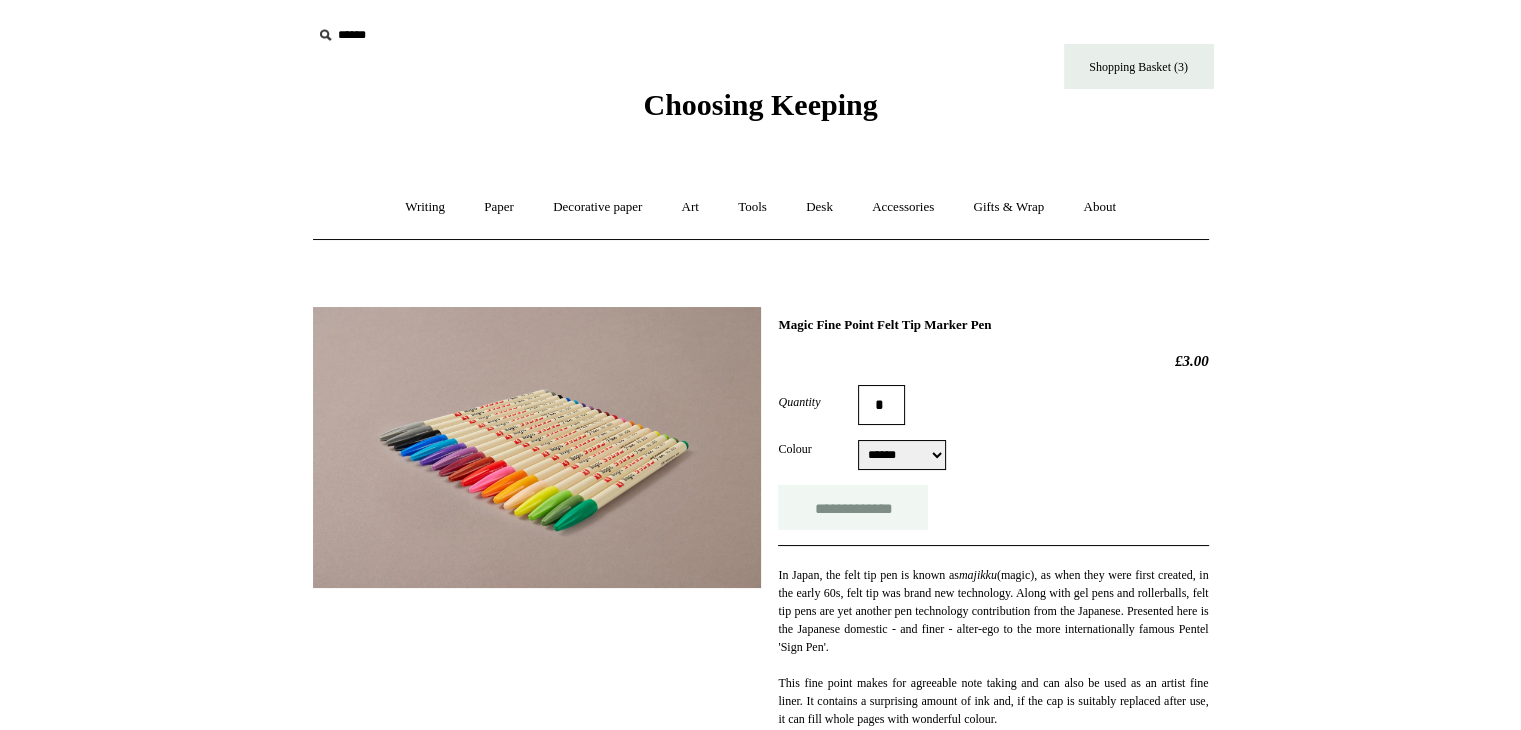 click on "**********" at bounding box center (853, 507) 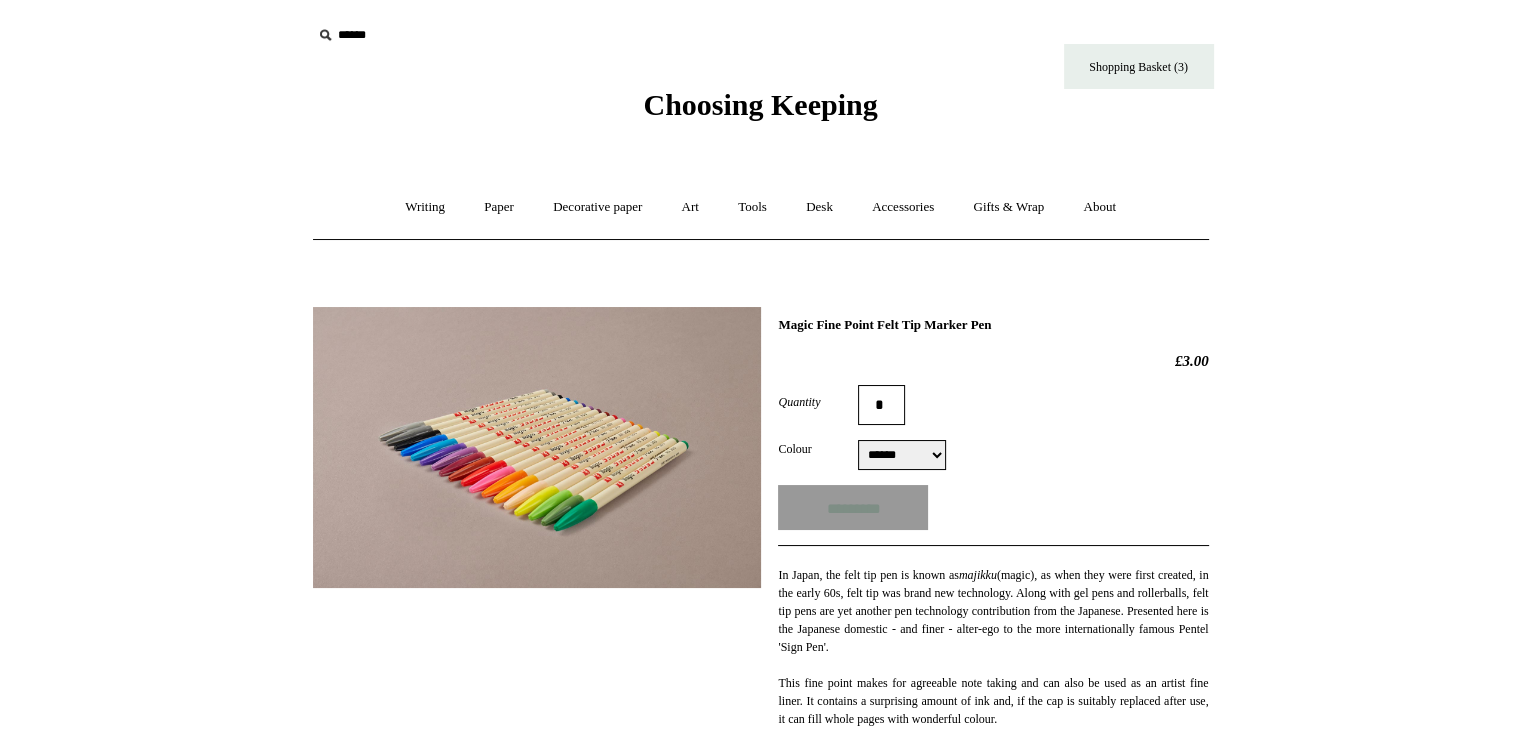 type on "**********" 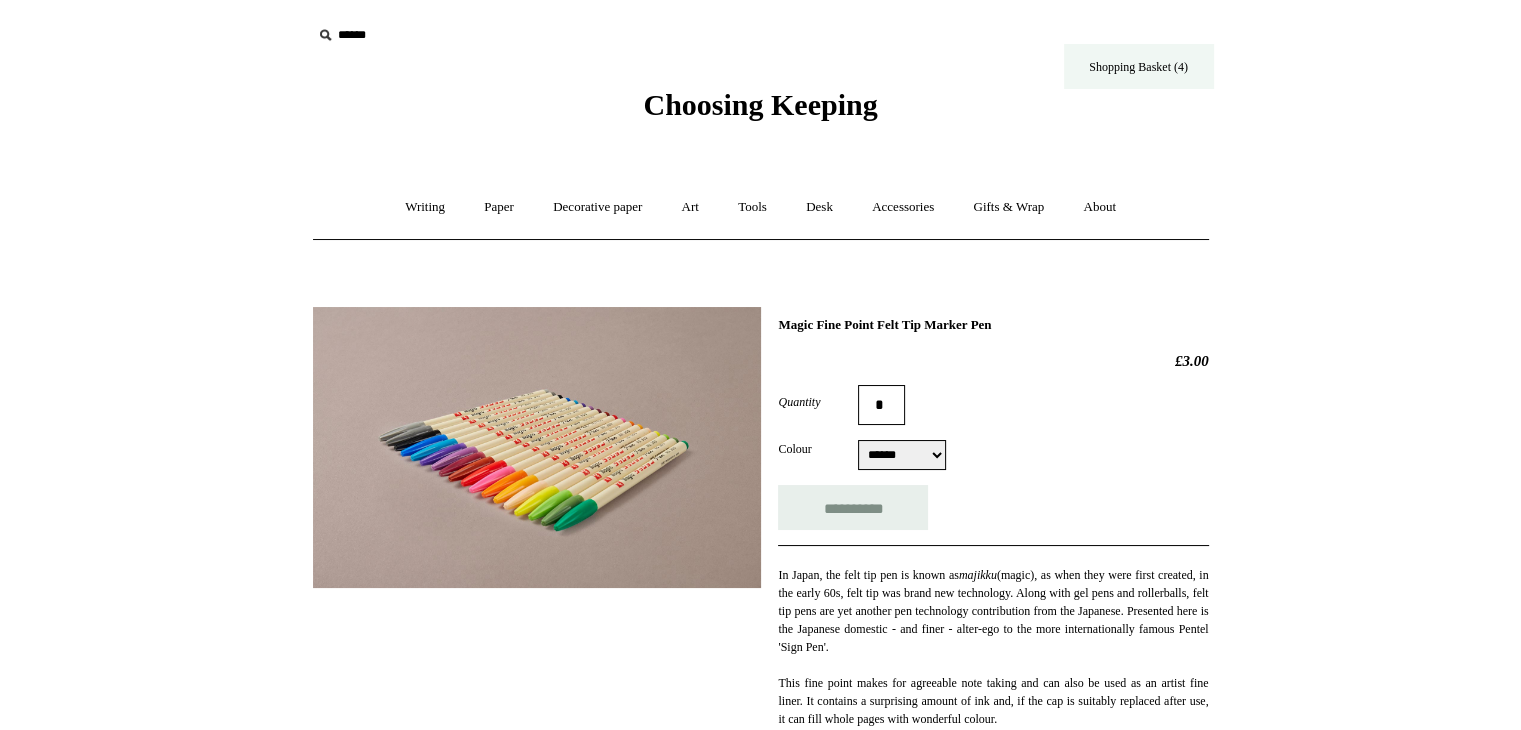 click on "Shopping Basket (4)" at bounding box center [1139, 66] 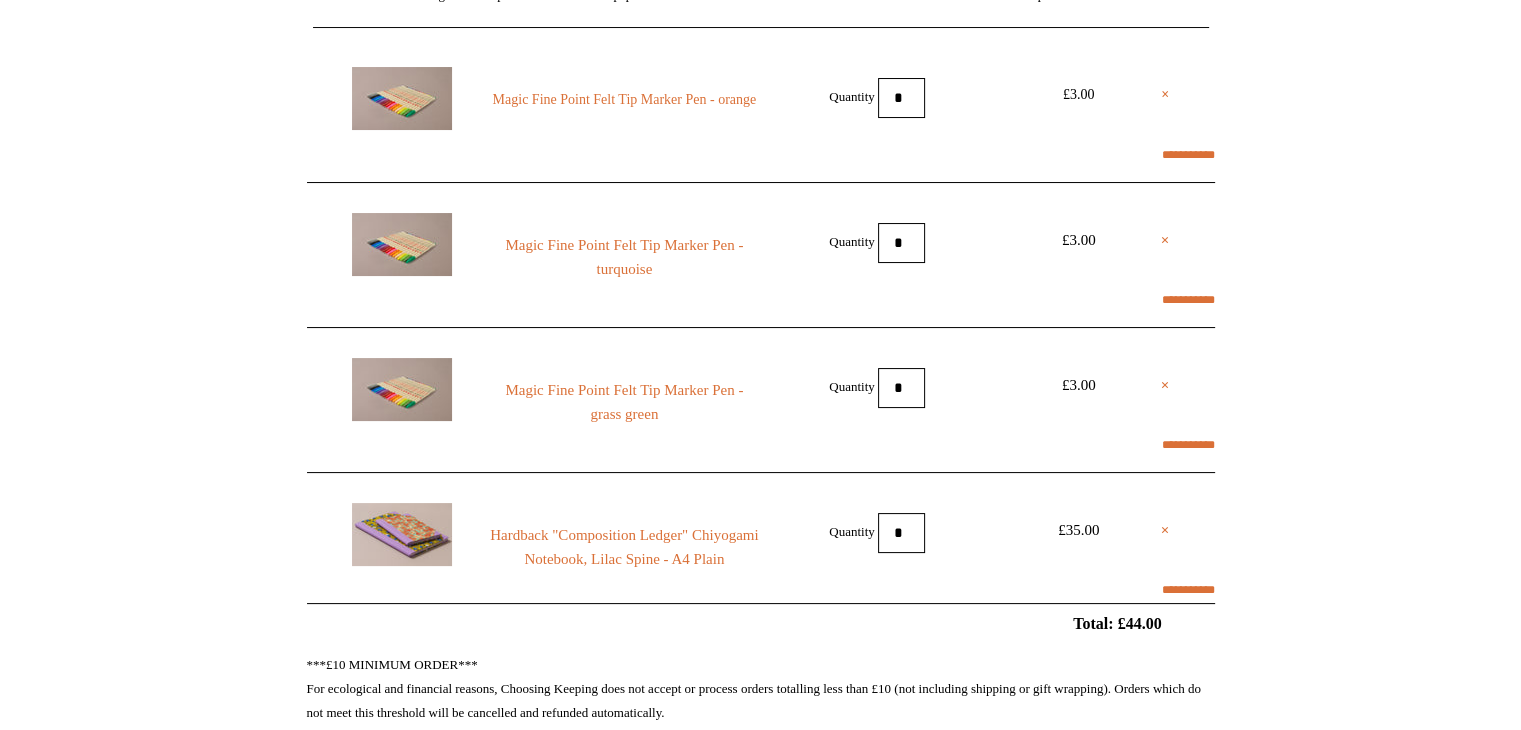 scroll, scrollTop: 214, scrollLeft: 0, axis: vertical 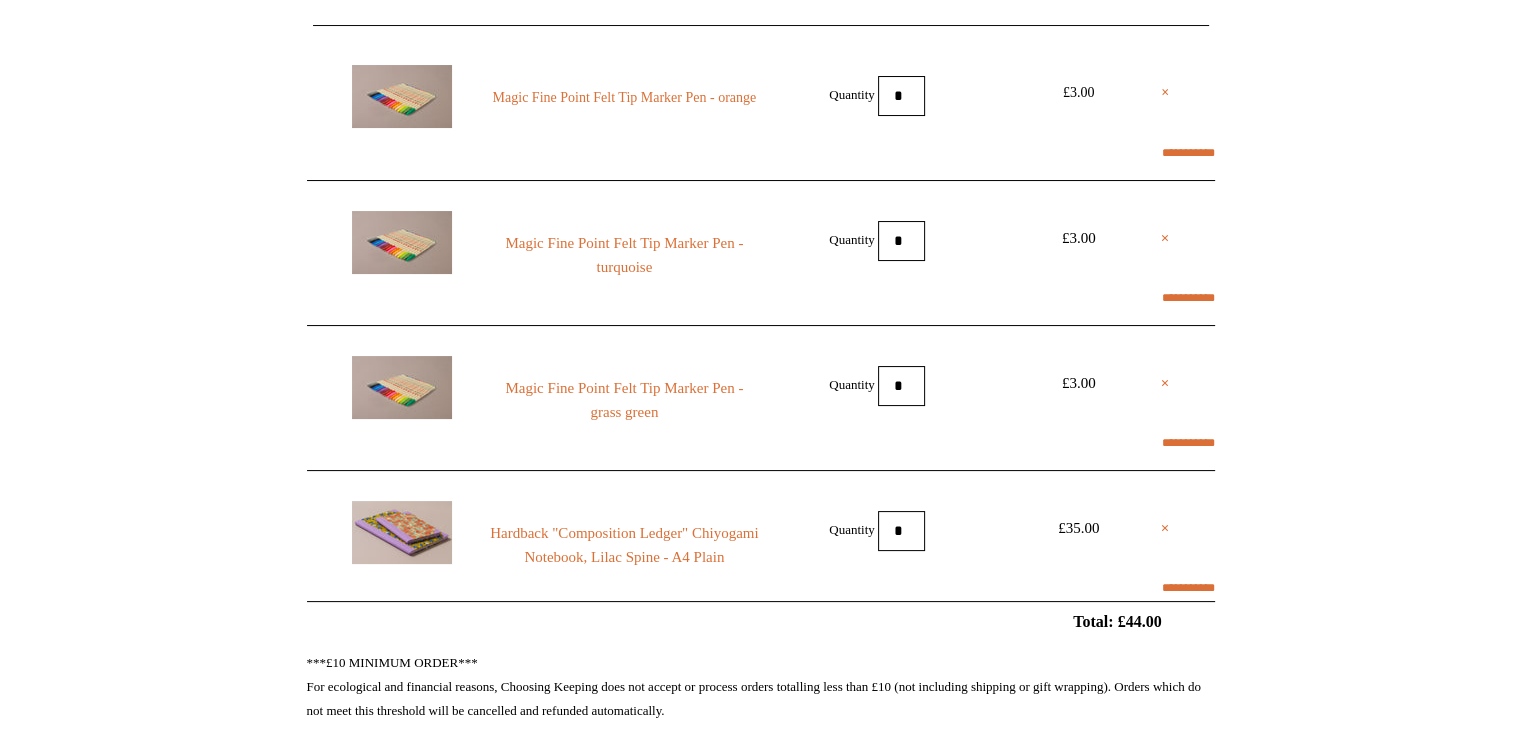 select on "**********" 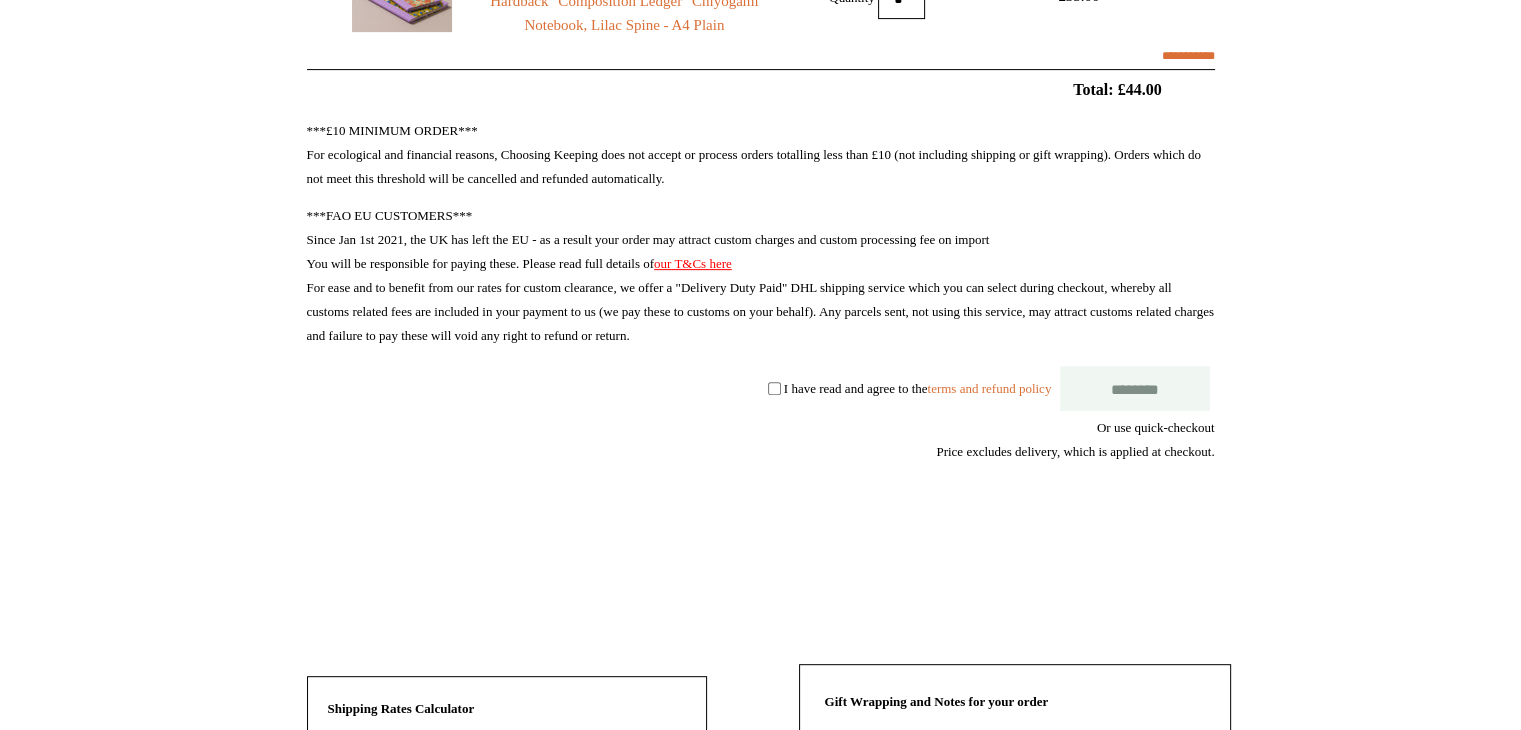 scroll, scrollTop: 747, scrollLeft: 0, axis: vertical 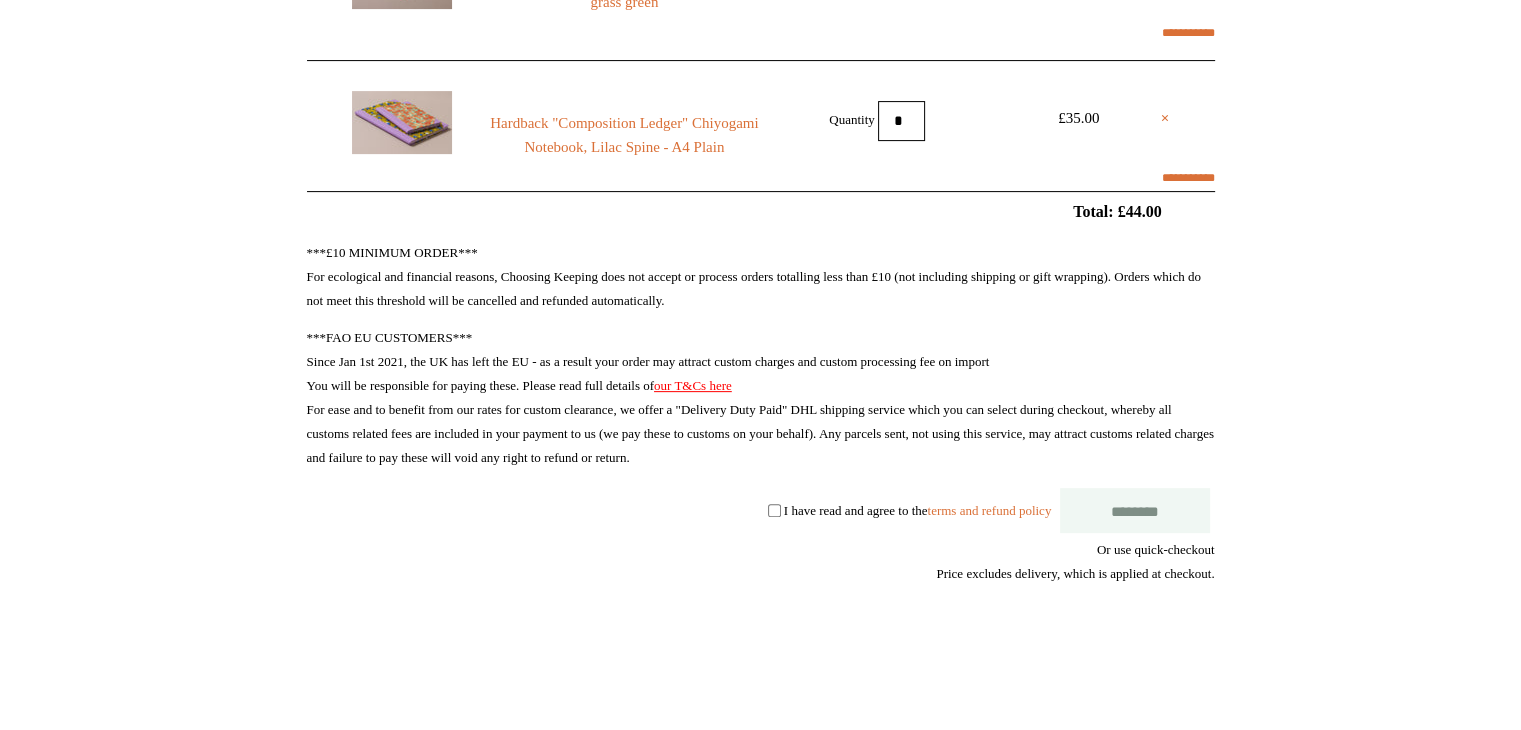 drag, startPoint x: 1305, startPoint y: 327, endPoint x: 258, endPoint y: 236, distance: 1050.9471 